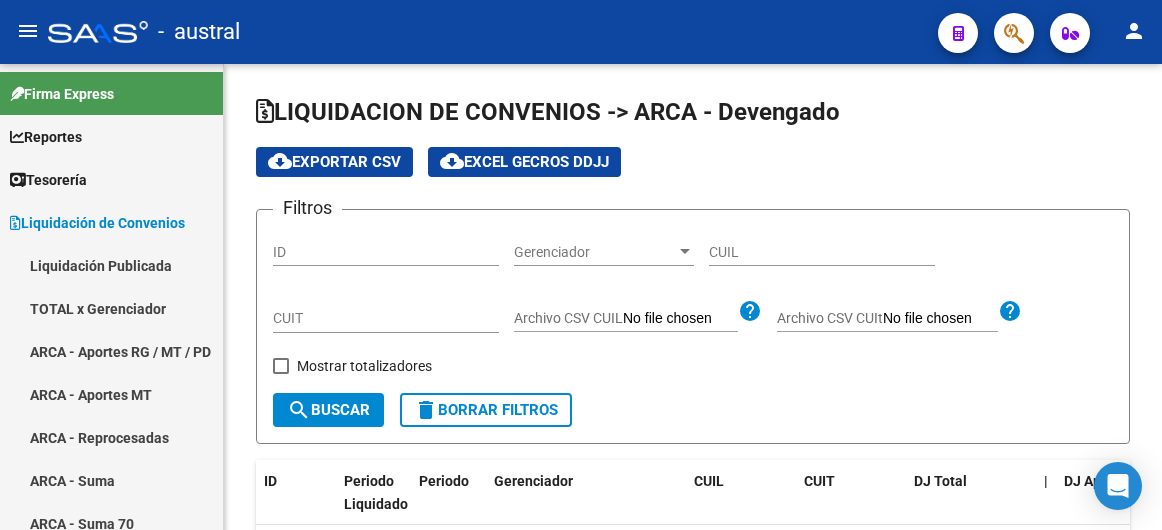 scroll, scrollTop: 0, scrollLeft: 0, axis: both 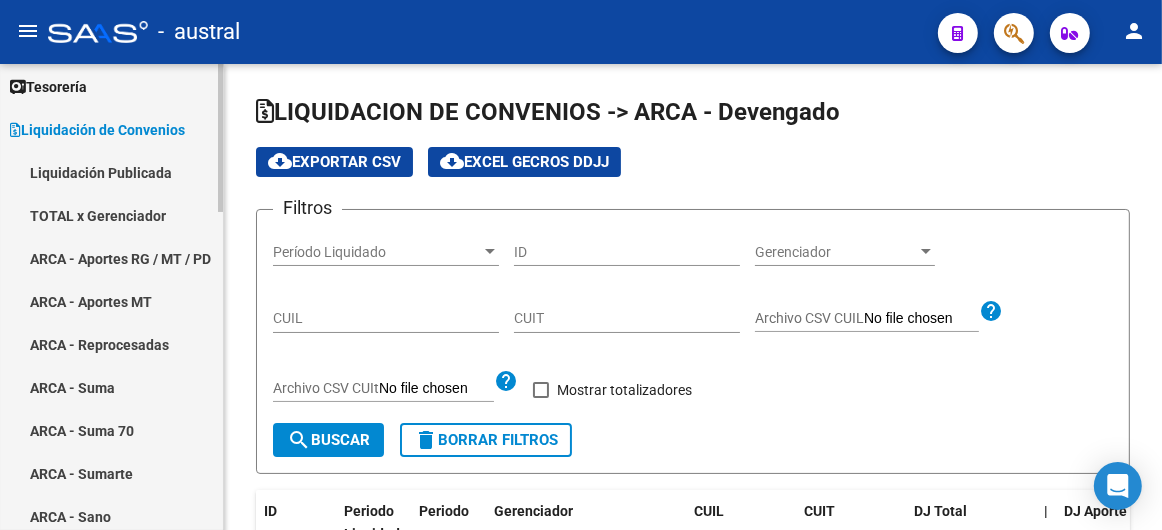 click 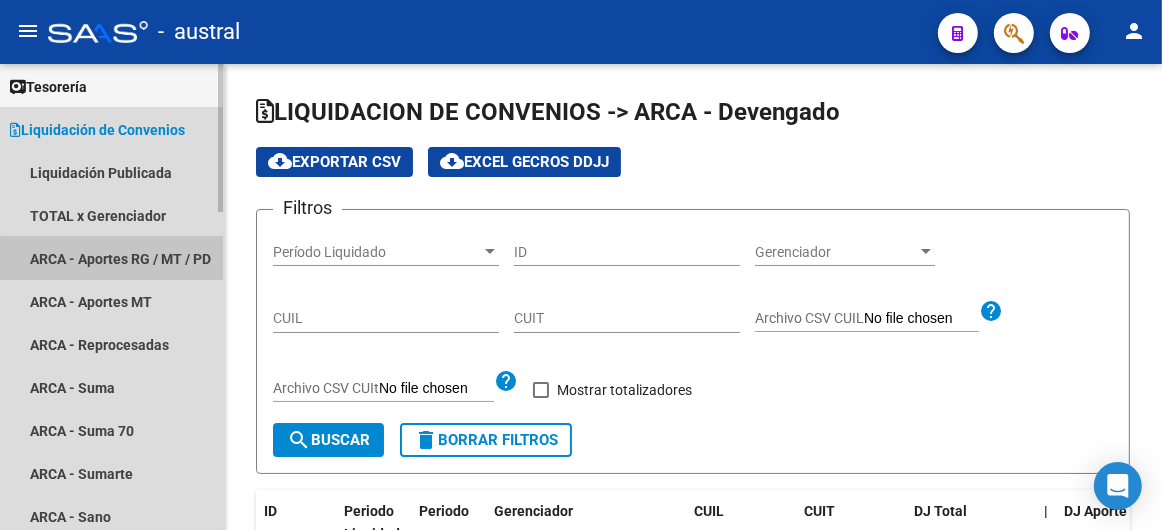 click on "ARCA - Aportes RG / MT / PD" at bounding box center (111, 258) 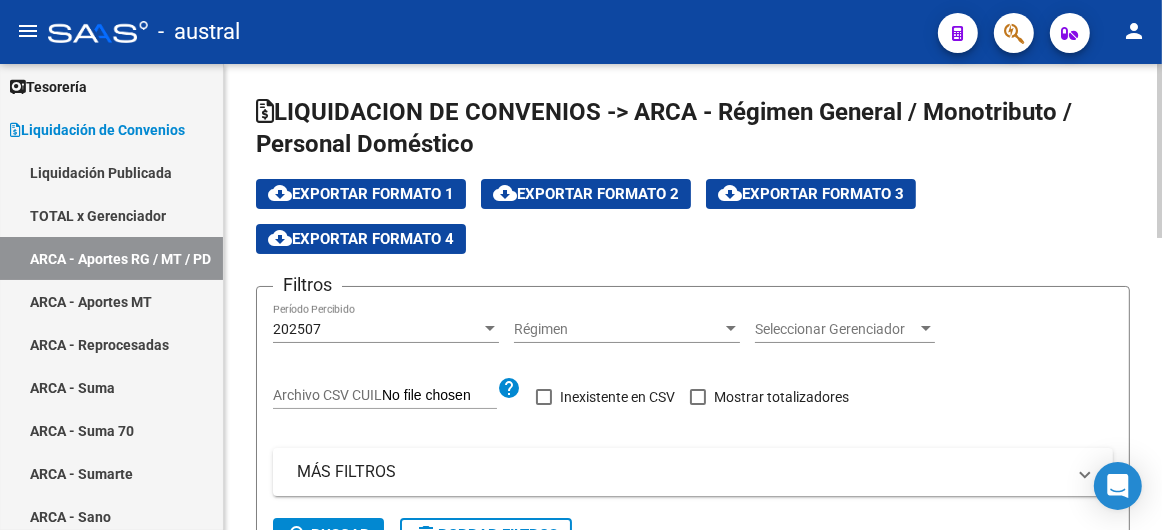 click at bounding box center [490, 328] 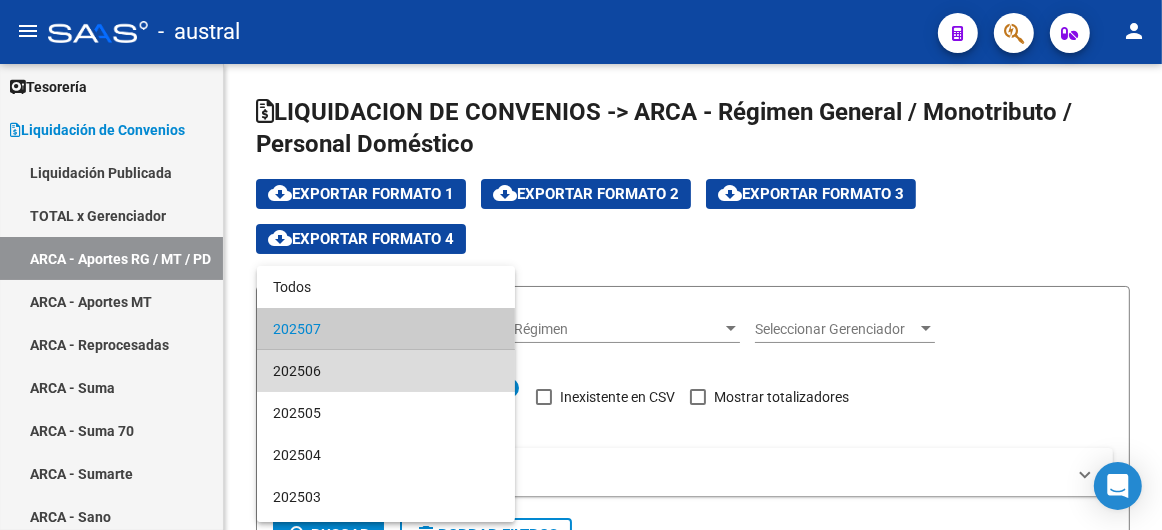 click on "202506" at bounding box center [386, 371] 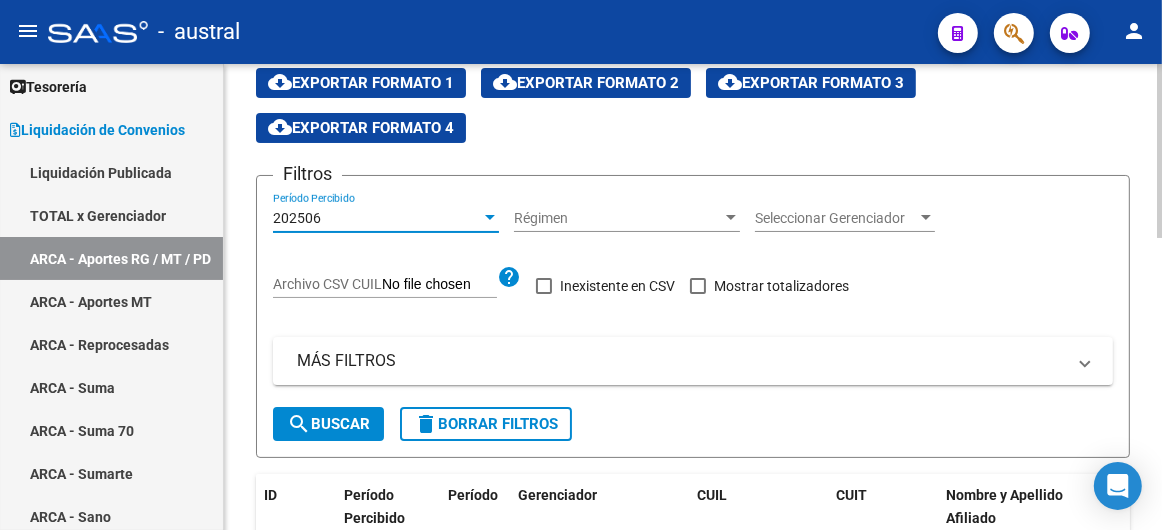scroll, scrollTop: 222, scrollLeft: 0, axis: vertical 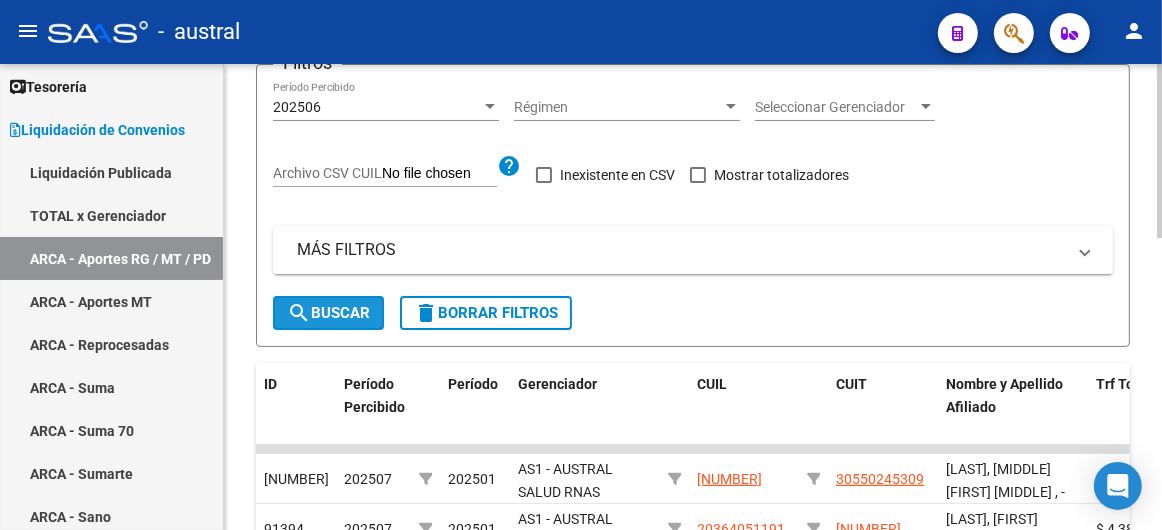 click on "search  Buscar" 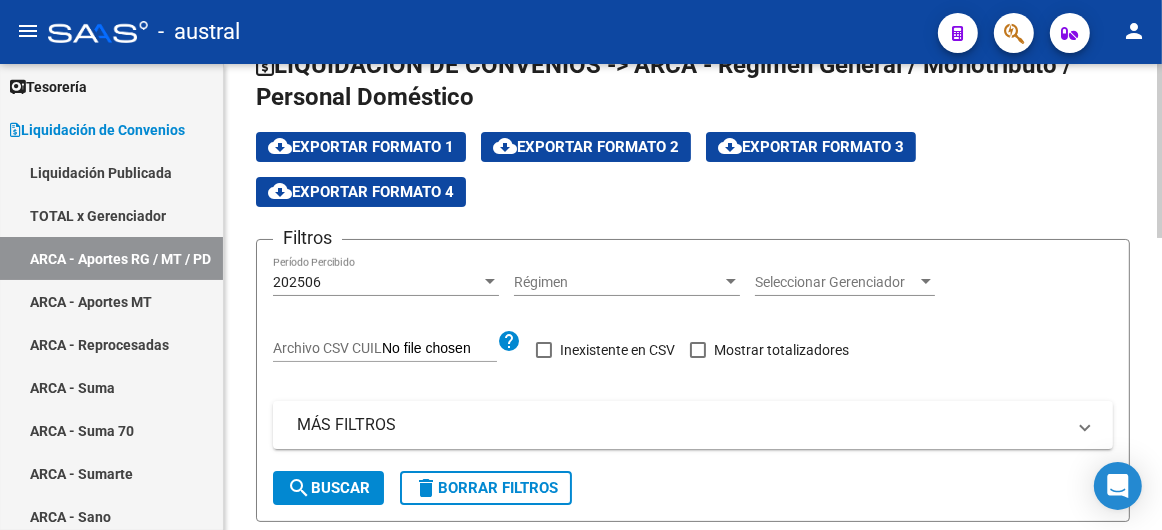 scroll, scrollTop: 0, scrollLeft: 0, axis: both 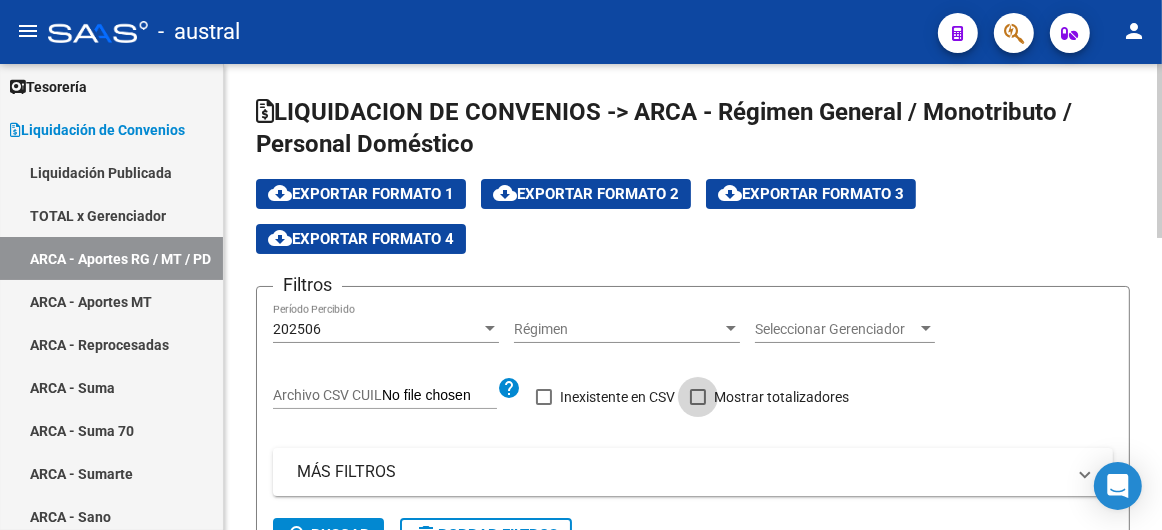 click on "Mostrar totalizadores" at bounding box center (769, 397) 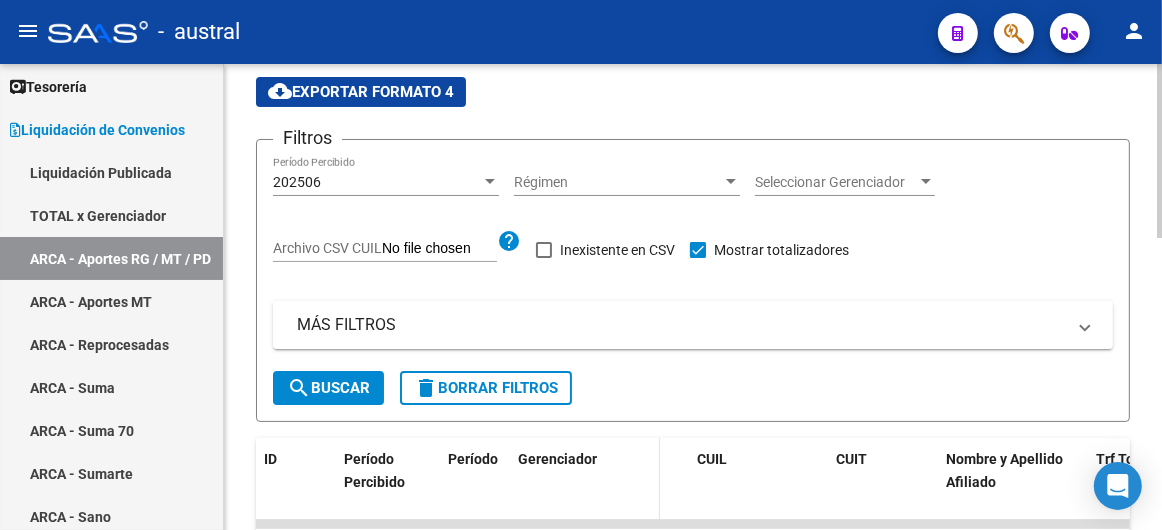 scroll, scrollTop: 222, scrollLeft: 0, axis: vertical 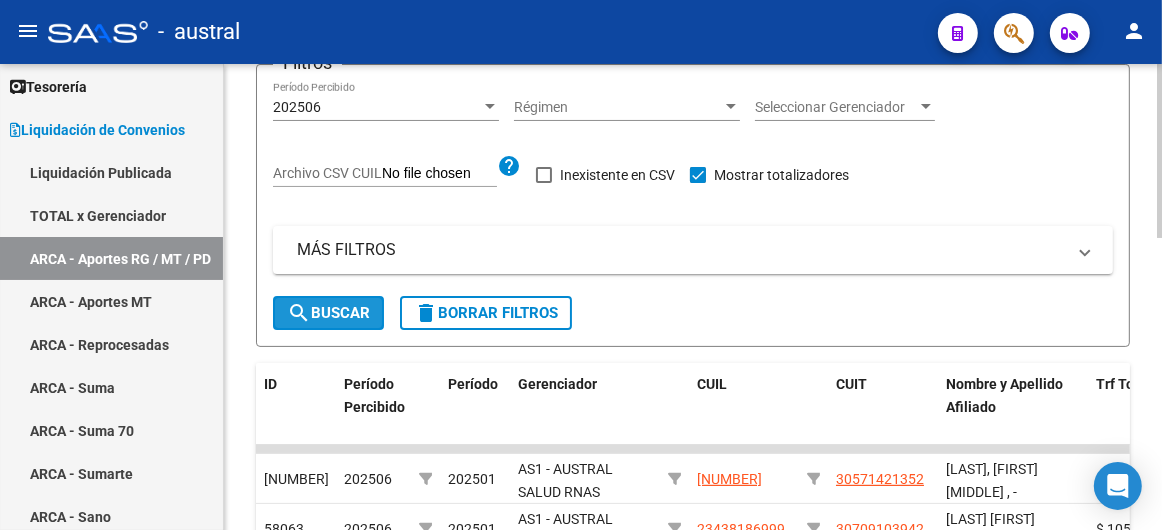 click on "search  Buscar" 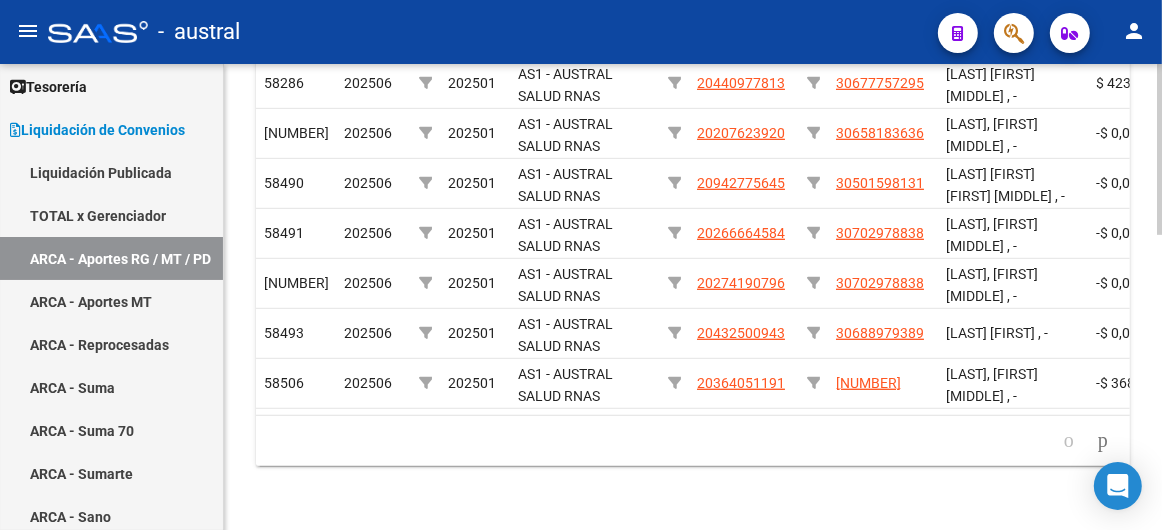scroll, scrollTop: 805, scrollLeft: 0, axis: vertical 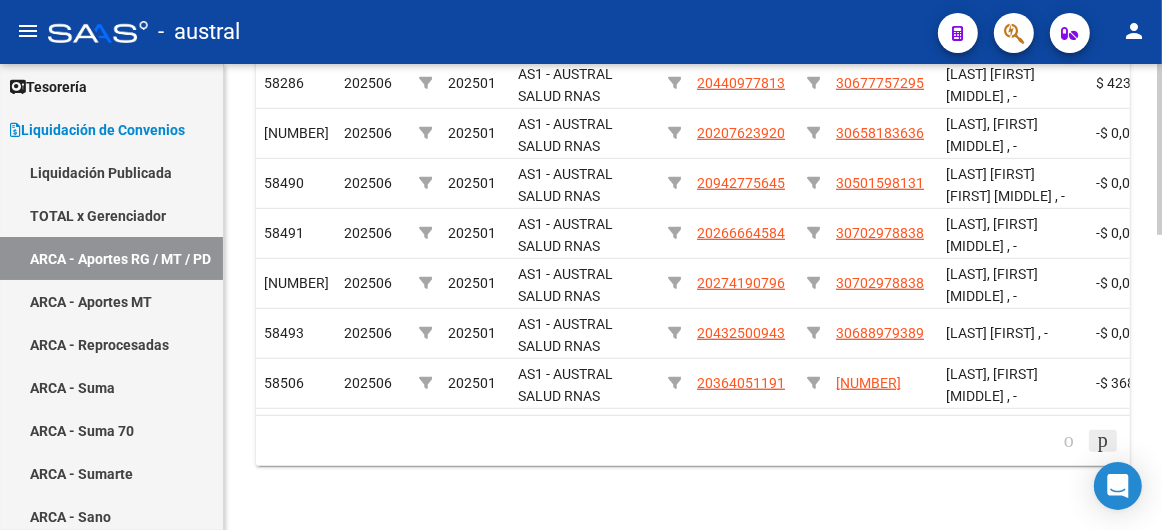 click 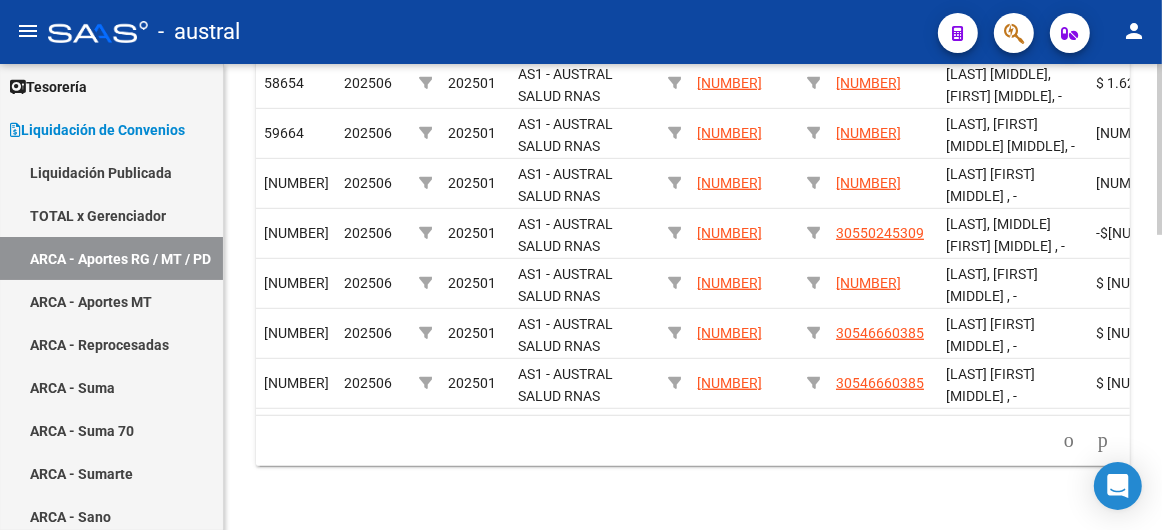click 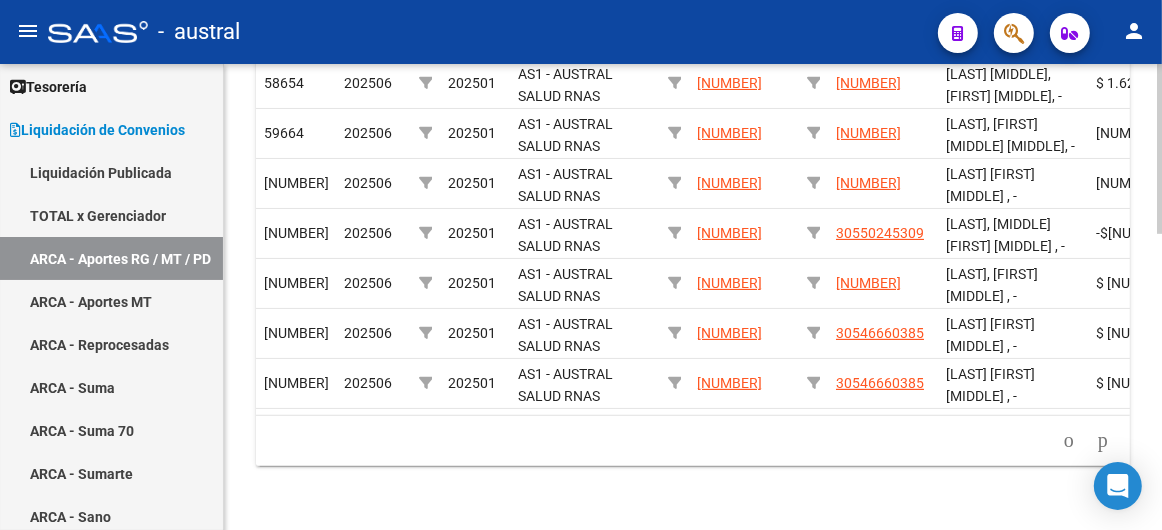 click on "179.769.313.486.231.570.000.000.000.000.000.000.000.000.000.000.000.000.000.000.000.000.000.000.000.000.000.000.000.000.000.000.000.000.000.000.000.000.000.000.000.000.000.000.000.000.000.000.000.000.000.000.000.000.000.000.000.000.000.000.000.000.000.000.000.000.000.000.000.000.000.000.000.000.000.000.000.000.000.000.000.000.000.000.000.000.000.000.000.000.000.000.000.000.000.000.000.000.000.000.000.000.000 total   1   2   3   4   5" 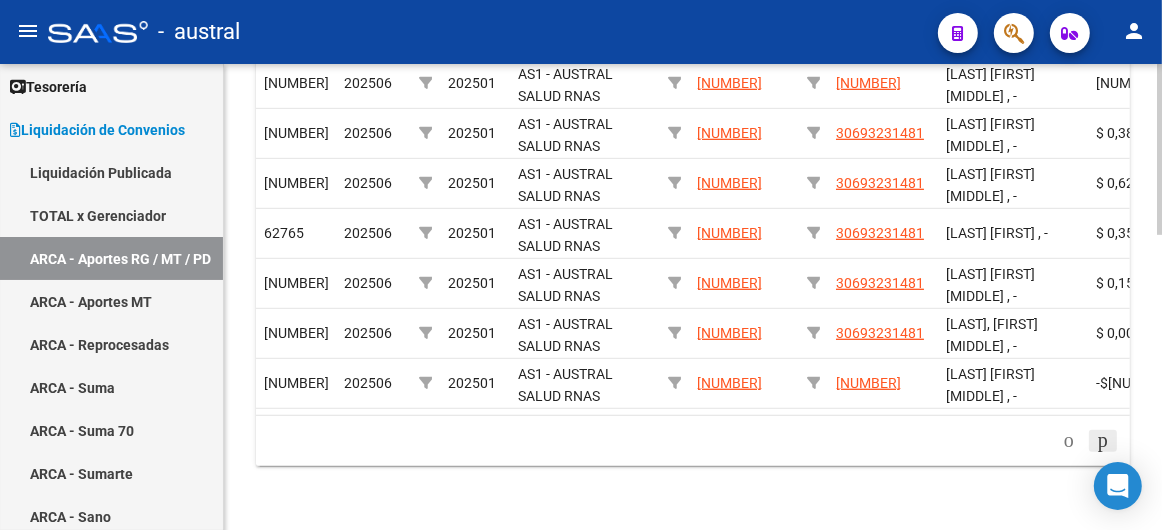 click 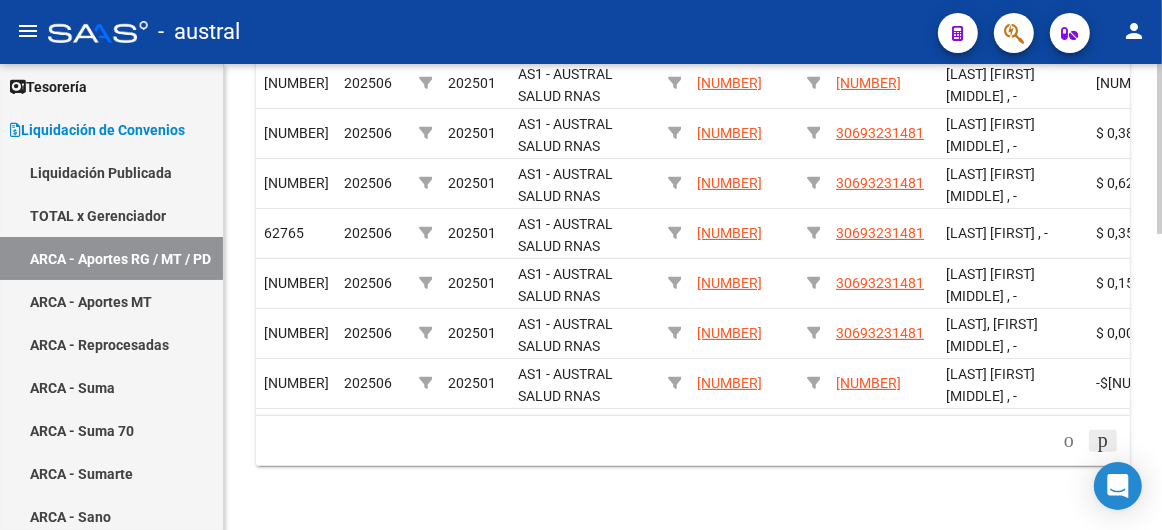 click on "[NUMBER] total   2   3   4   5   6" 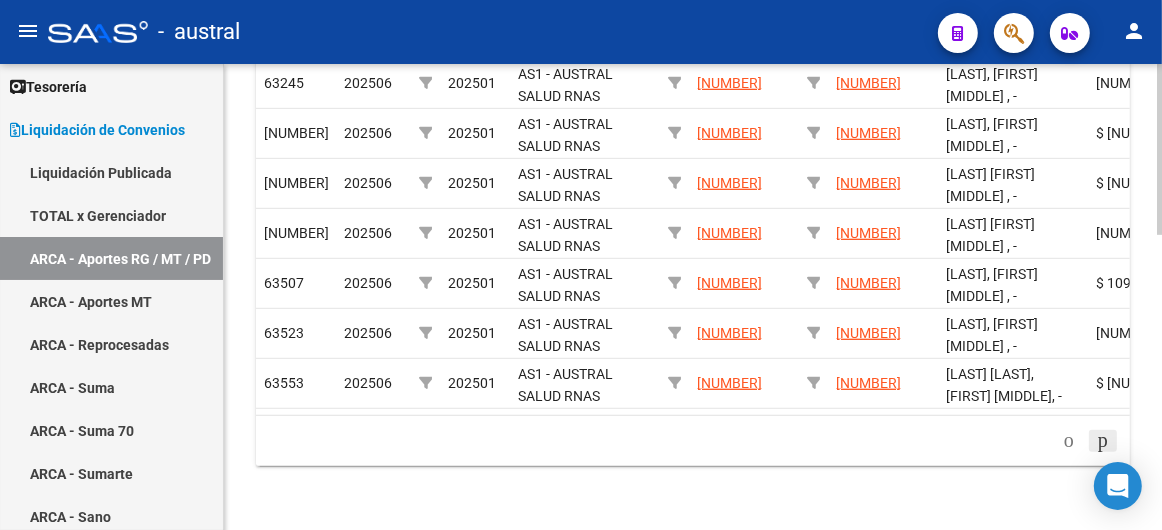 click 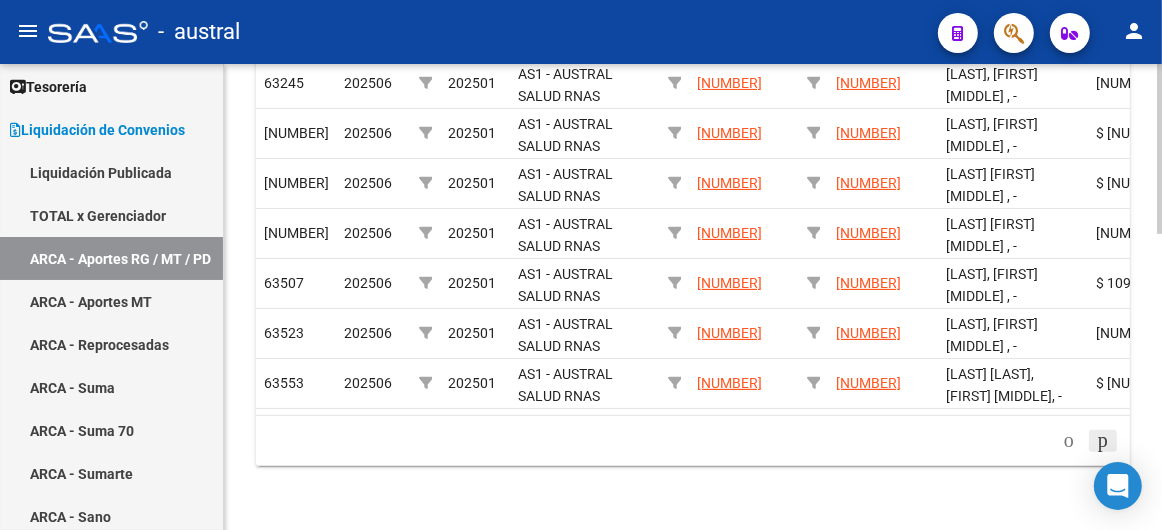 click on "[NUMBER] total   3   4   5   6   7" 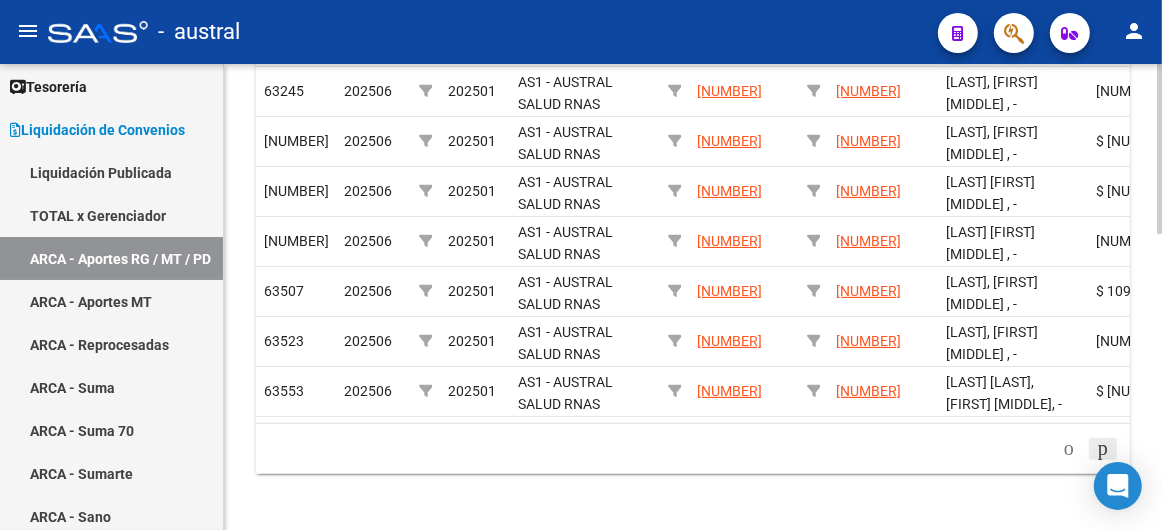 click 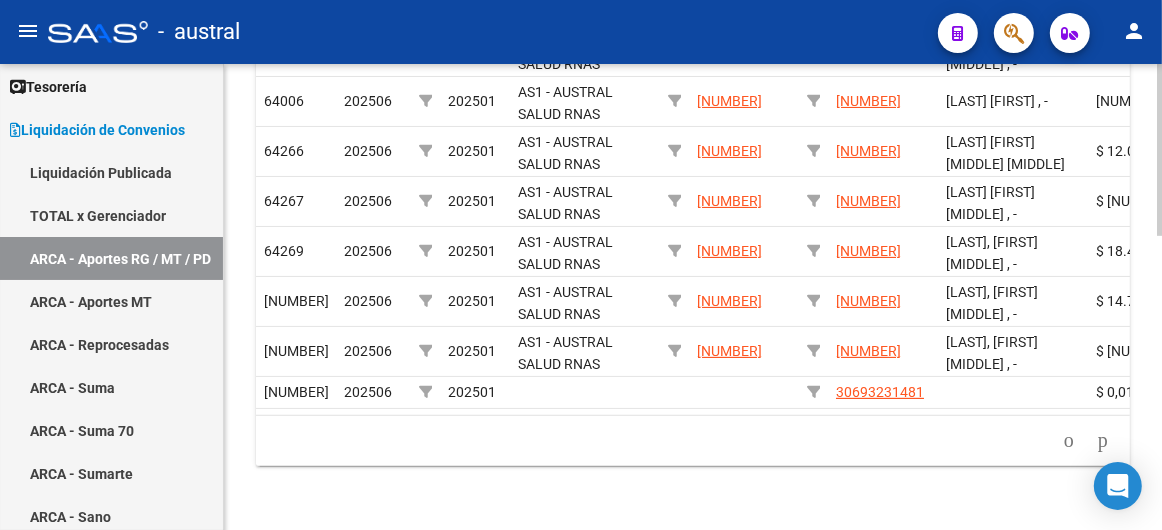 click on "[NUMBER] total   4   5   6   7   8" 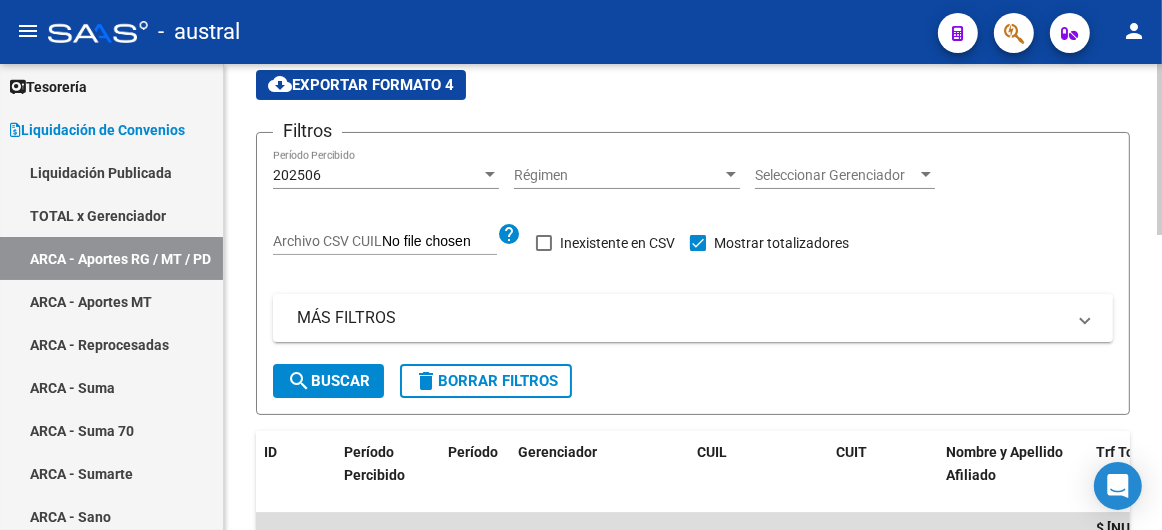 scroll, scrollTop: 111, scrollLeft: 0, axis: vertical 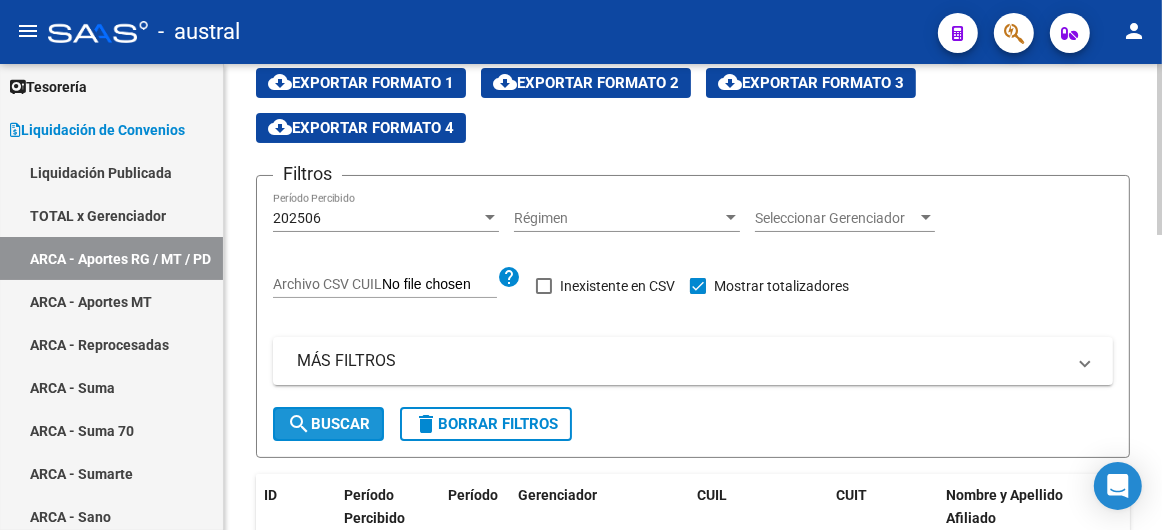 click on "search  Buscar" 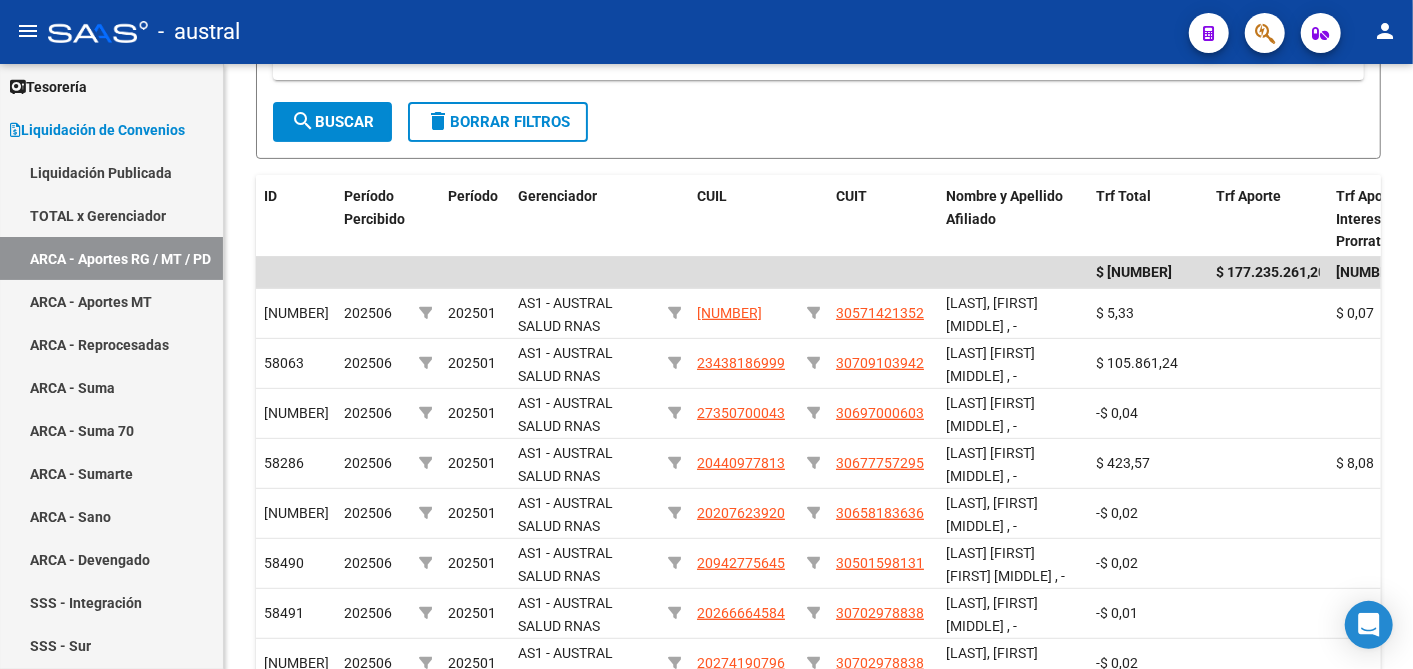 scroll, scrollTop: 203, scrollLeft: 0, axis: vertical 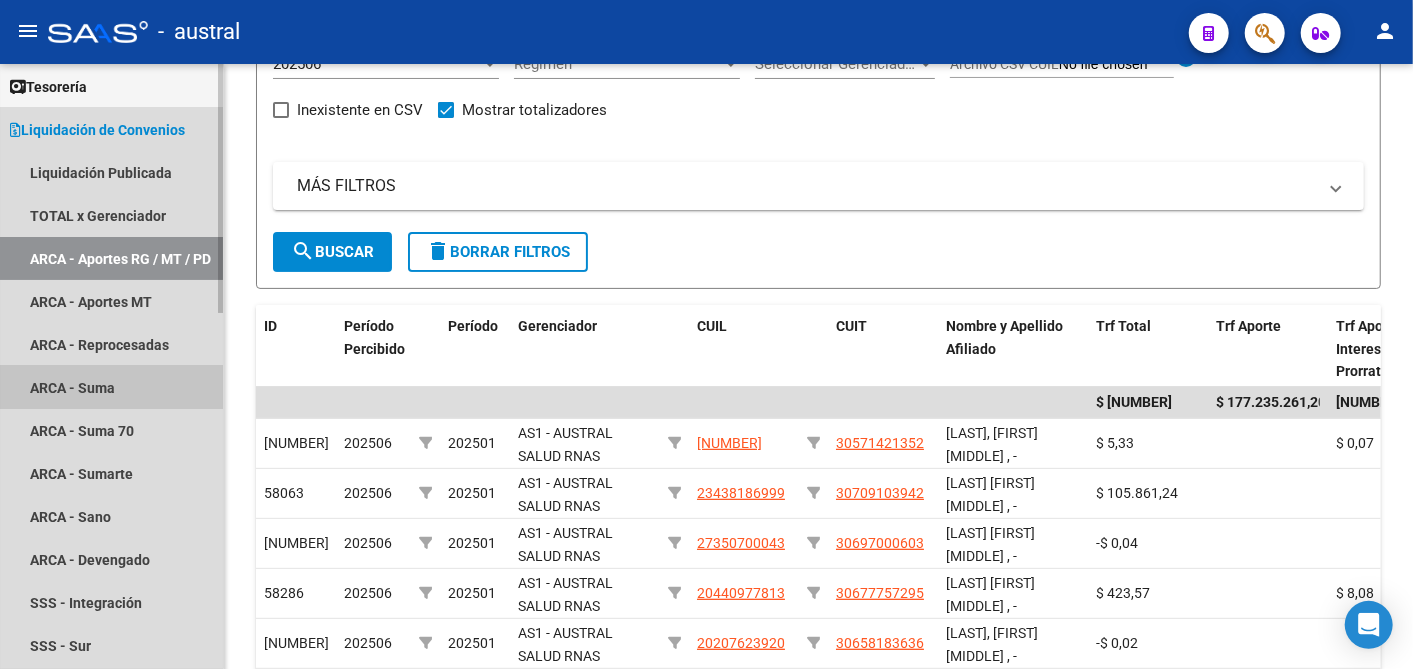 click on "ARCA - Suma" at bounding box center [111, 387] 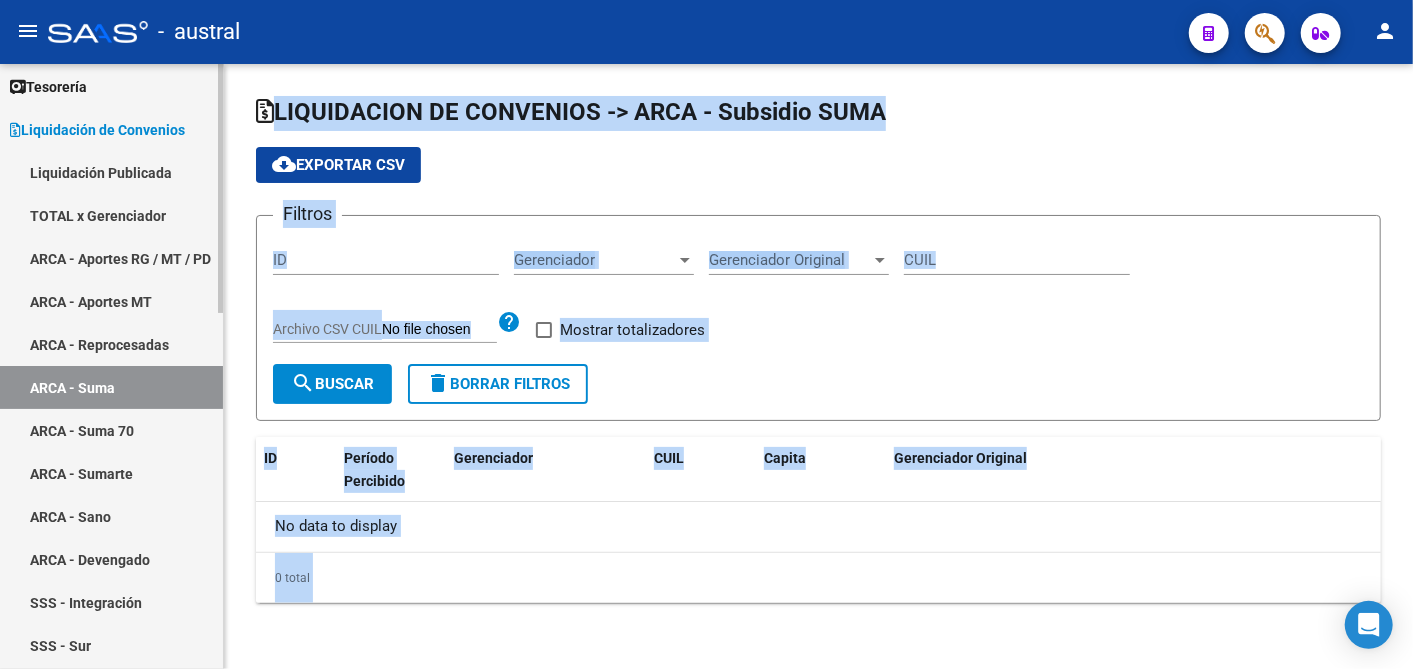 checkbox on "true" 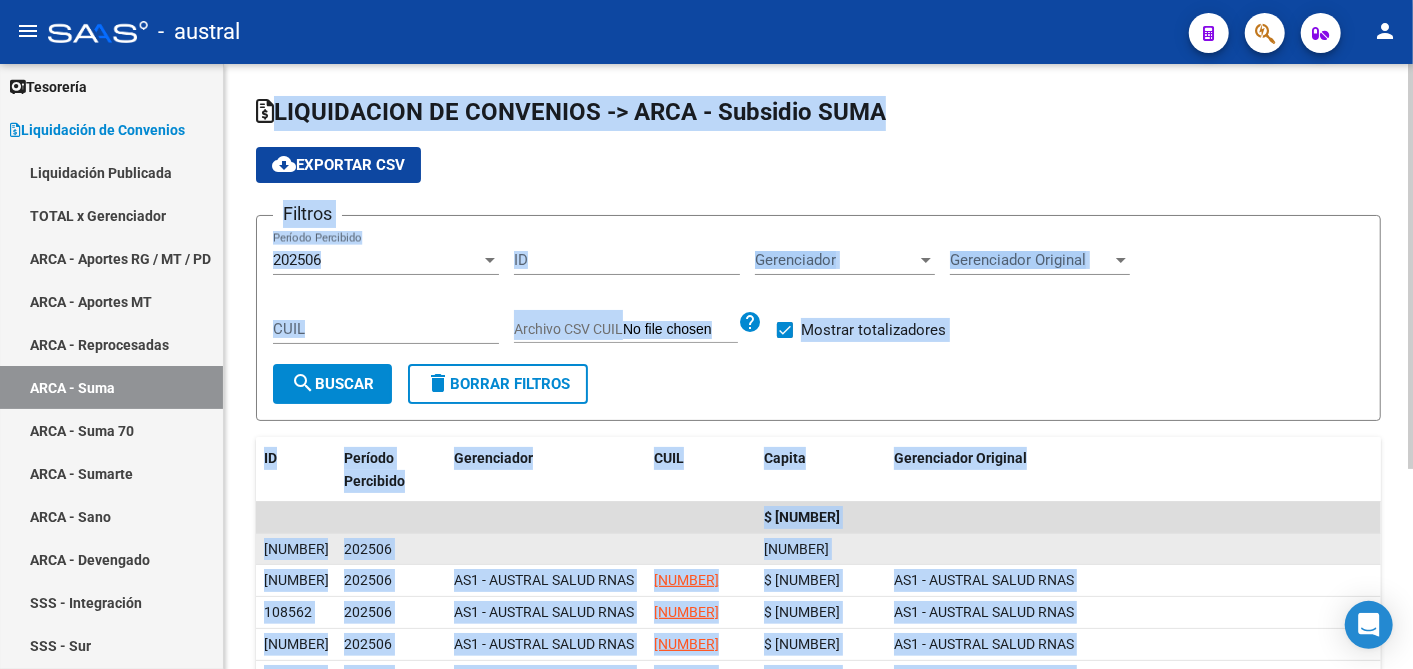 click 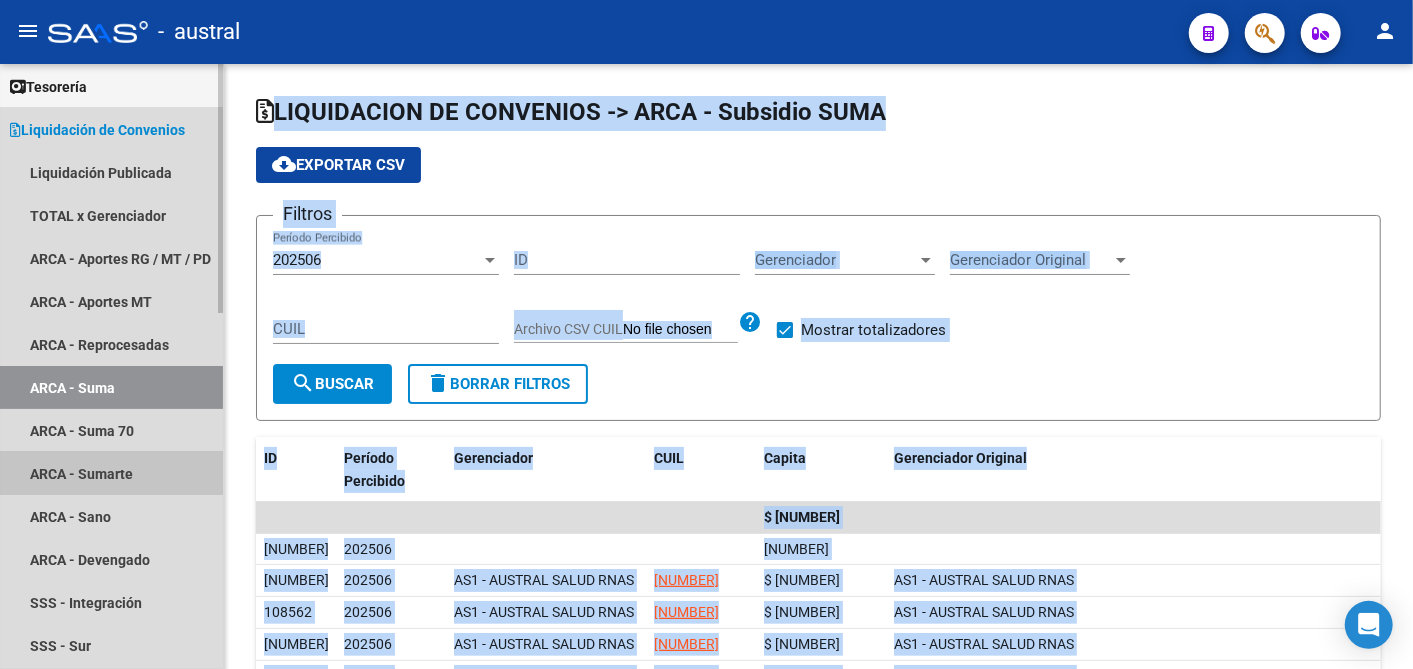 click on "ARCA - Sumarte" at bounding box center [111, 473] 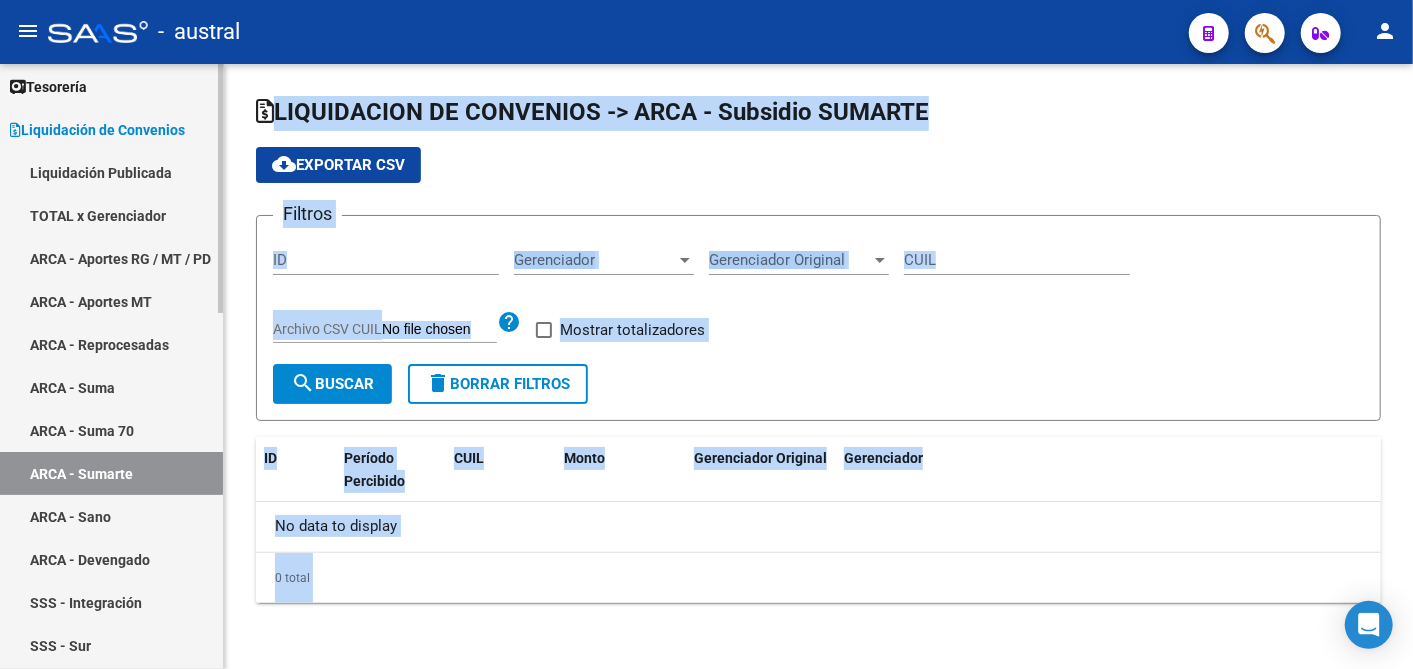 checkbox on "true" 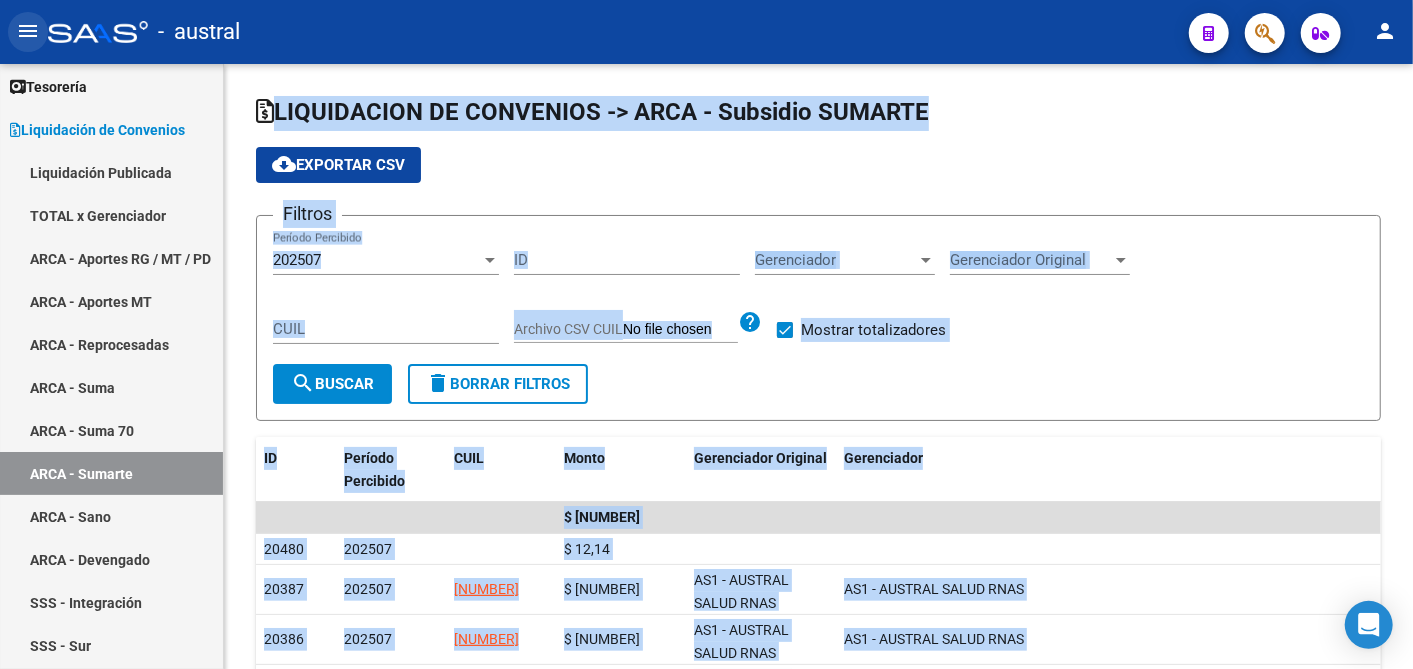 click on "menu" 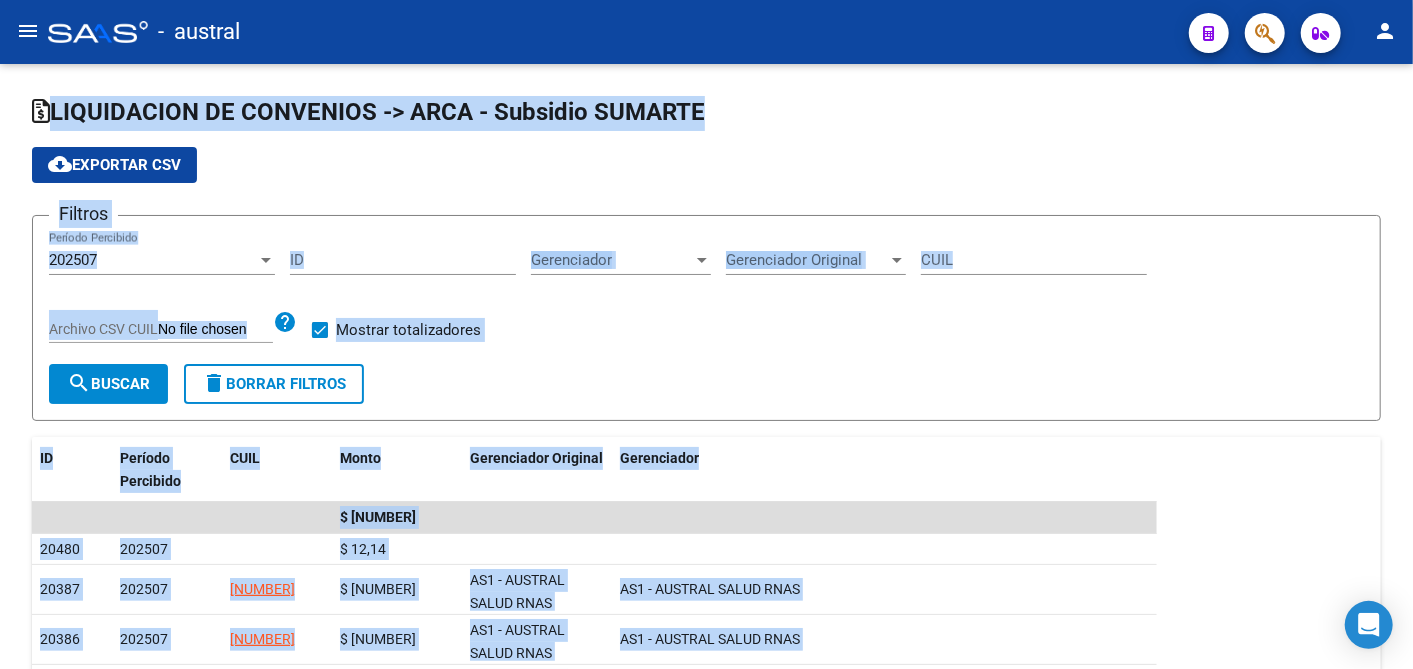 click on "menu" 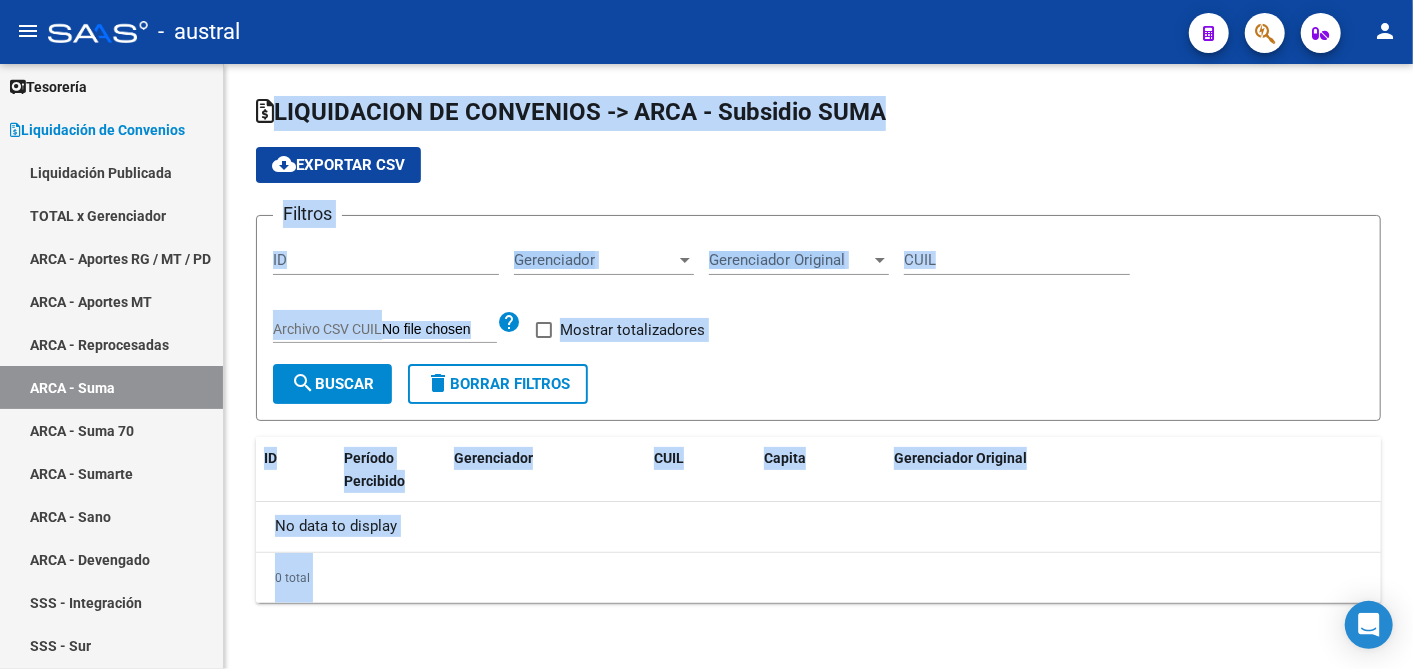 checkbox on "true" 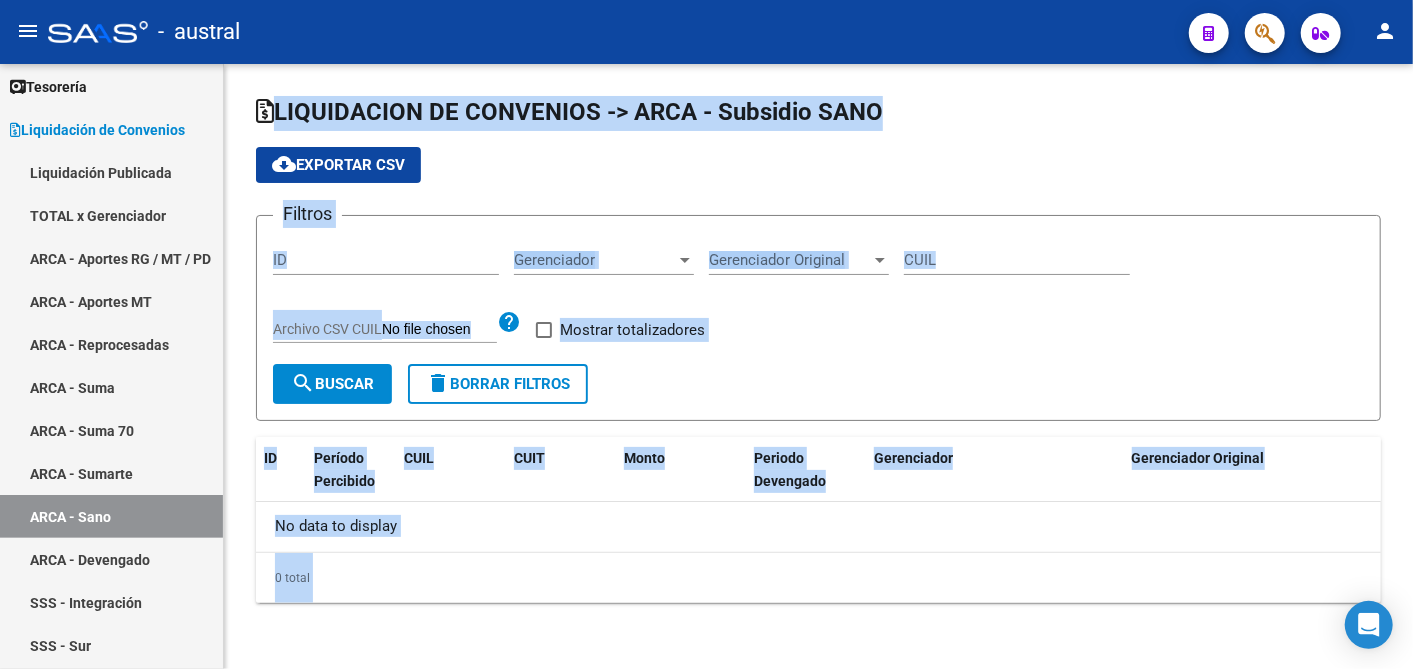 checkbox on "true" 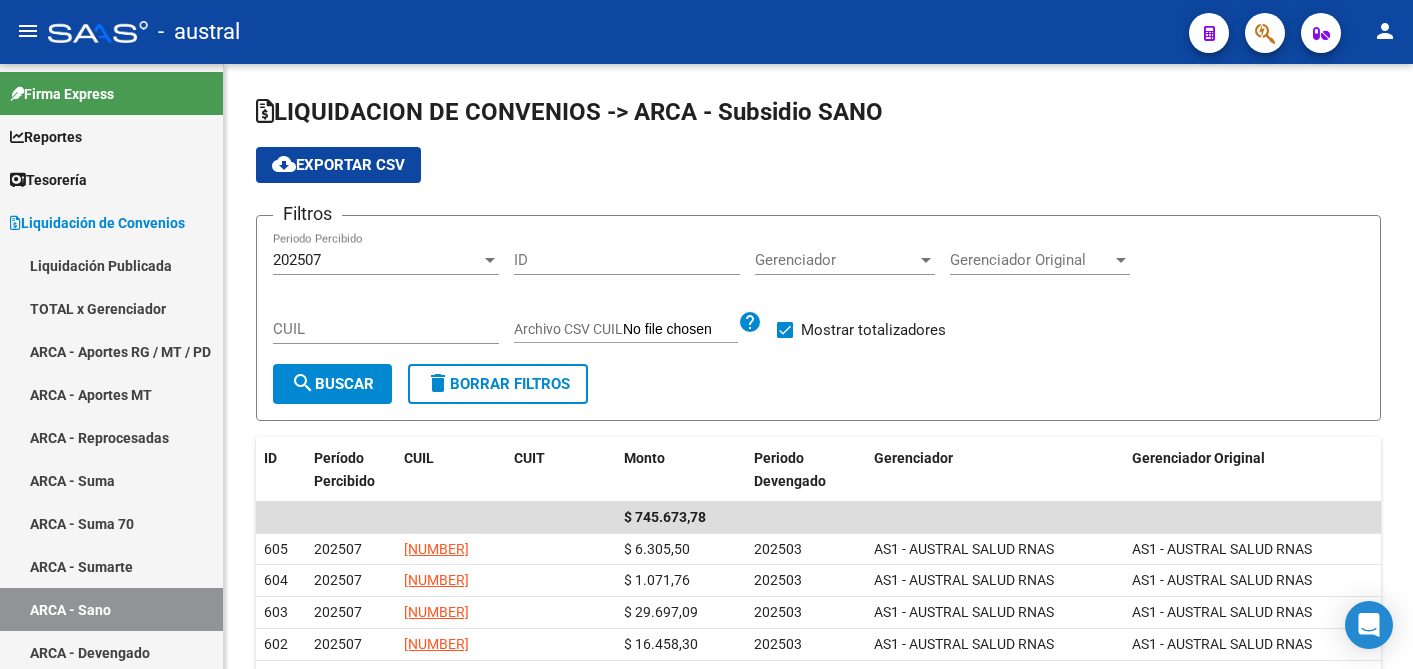 scroll, scrollTop: 0, scrollLeft: 0, axis: both 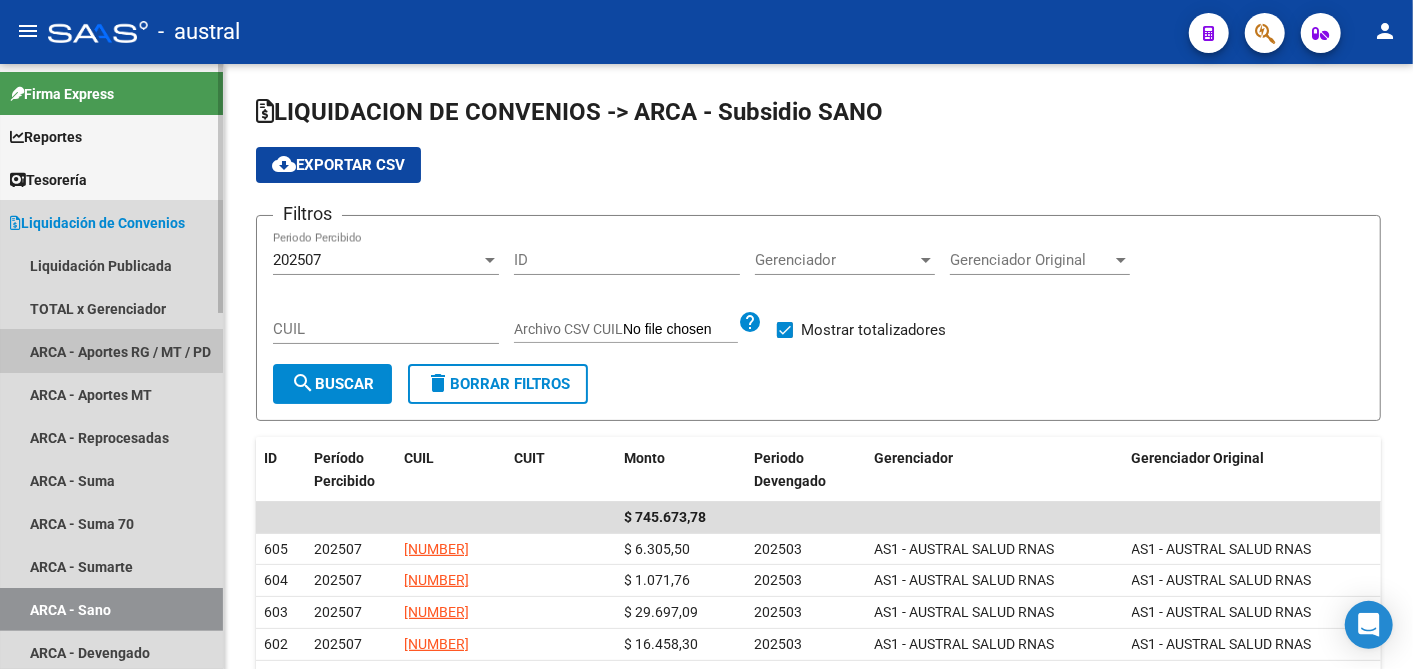 click on "ARCA - Aportes RG / MT / PD" at bounding box center (111, 351) 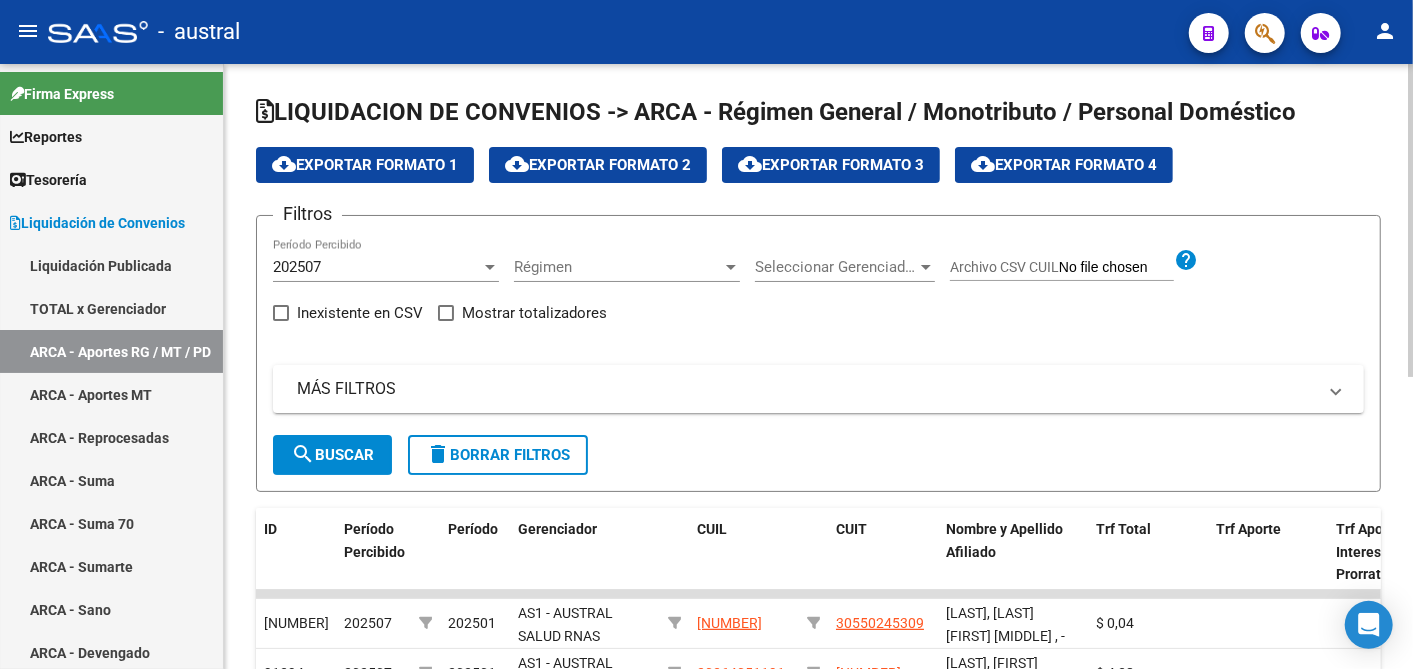 click at bounding box center [490, 267] 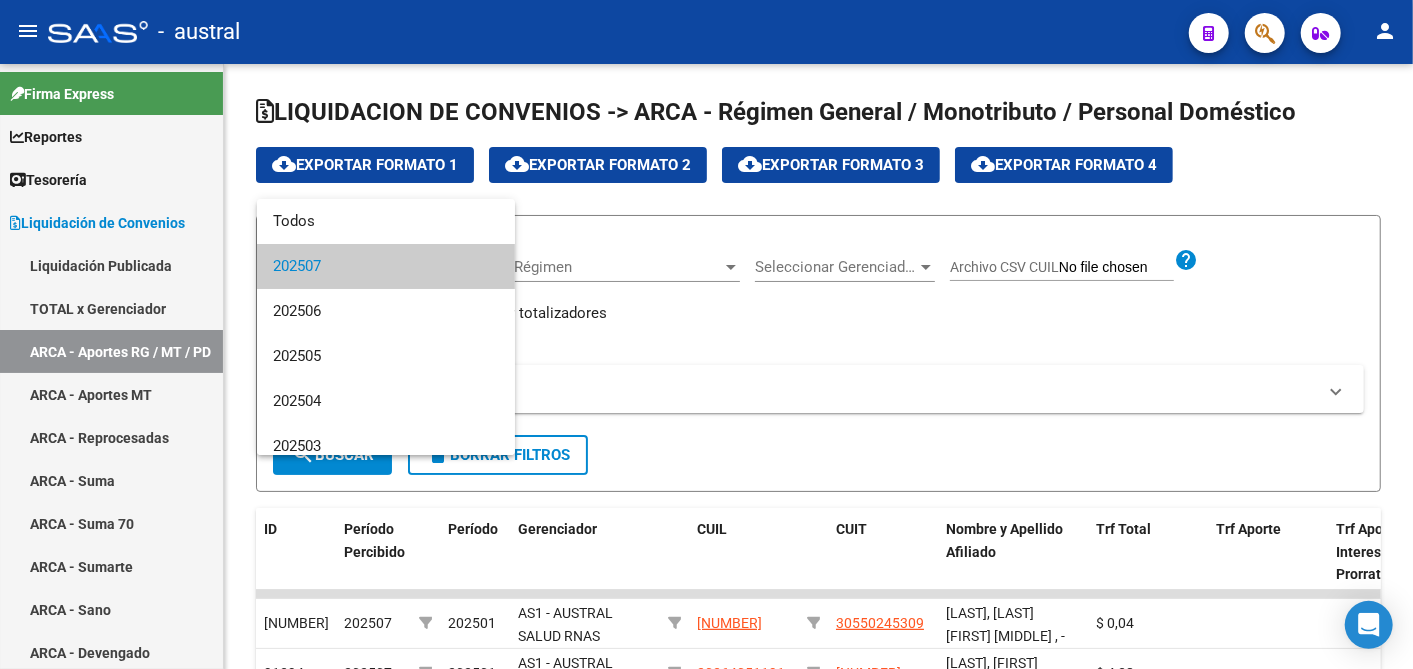 click on "202507" at bounding box center (386, 266) 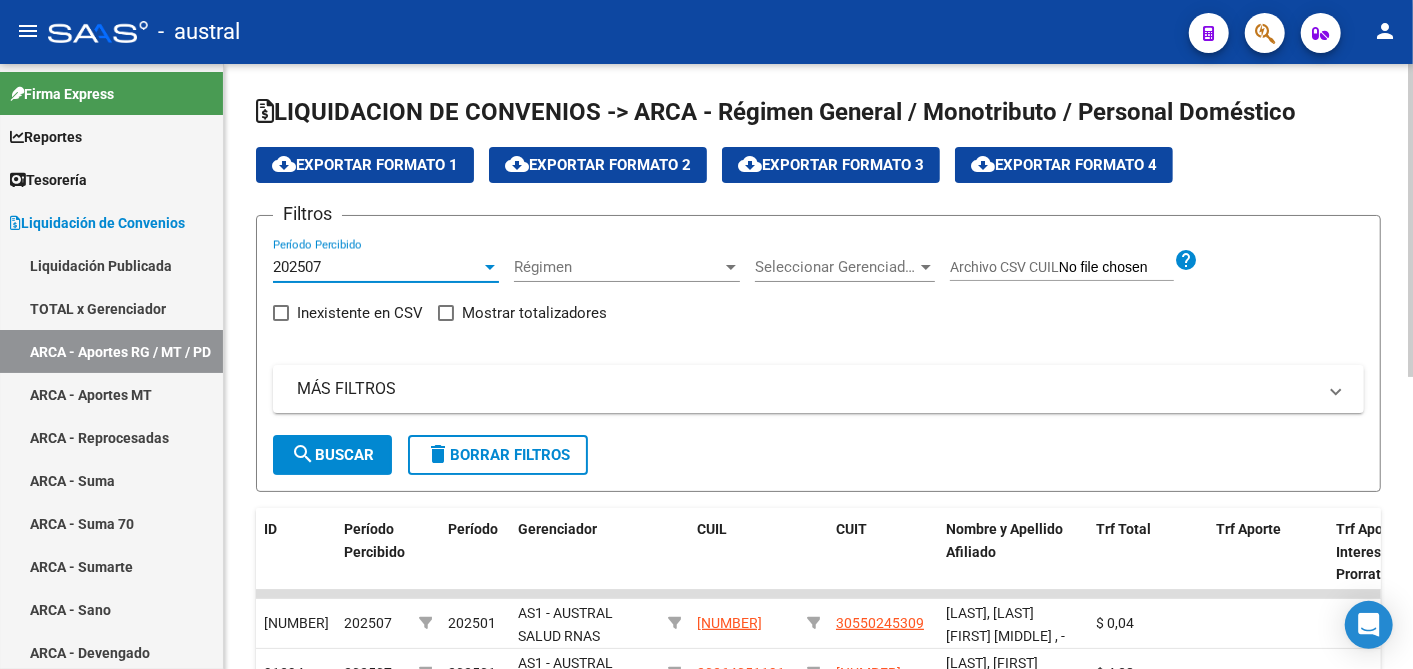 click at bounding box center (490, 267) 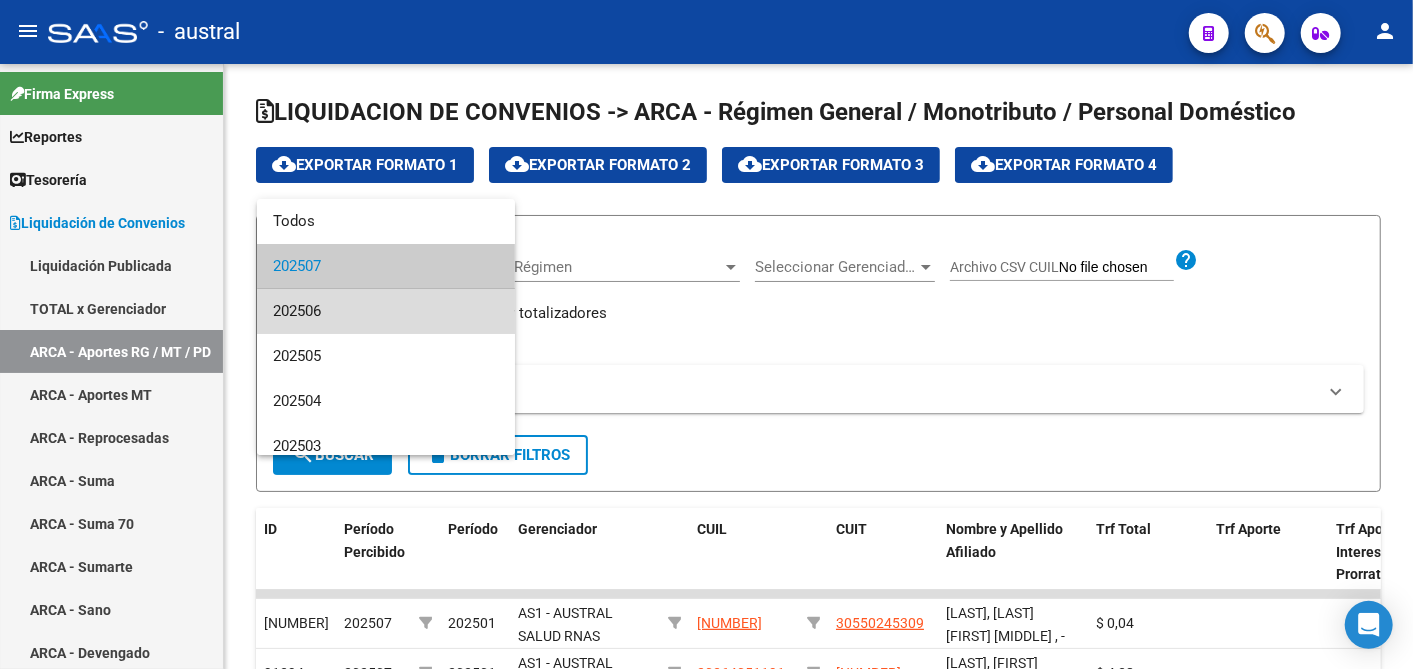 click on "202506" at bounding box center [386, 311] 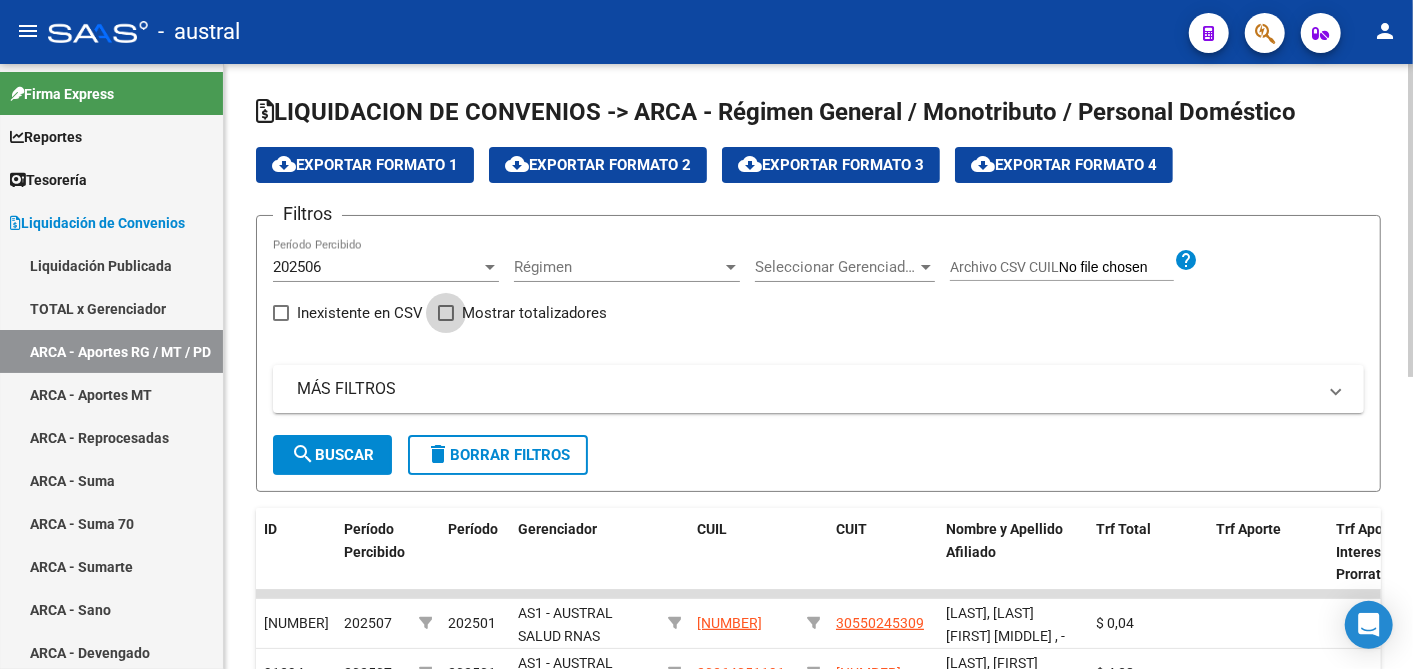 click on "Mostrar totalizadores" at bounding box center [534, 313] 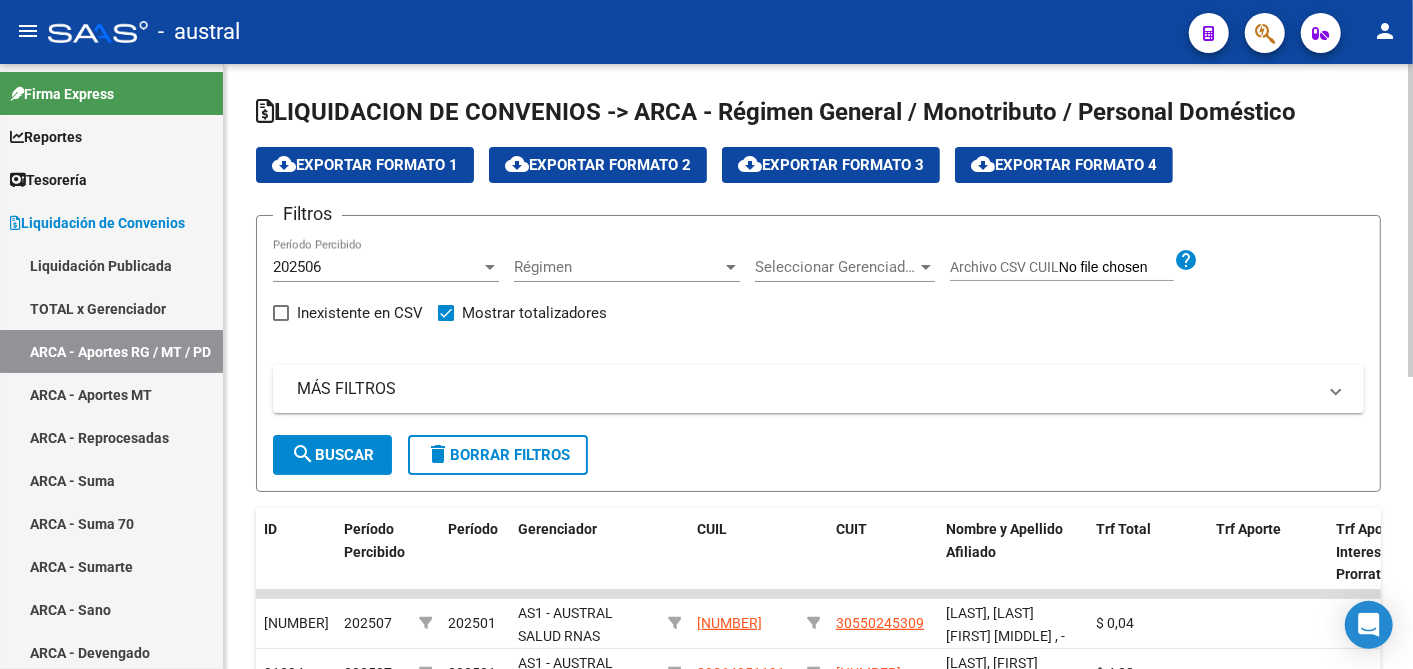 click on "search  Buscar" 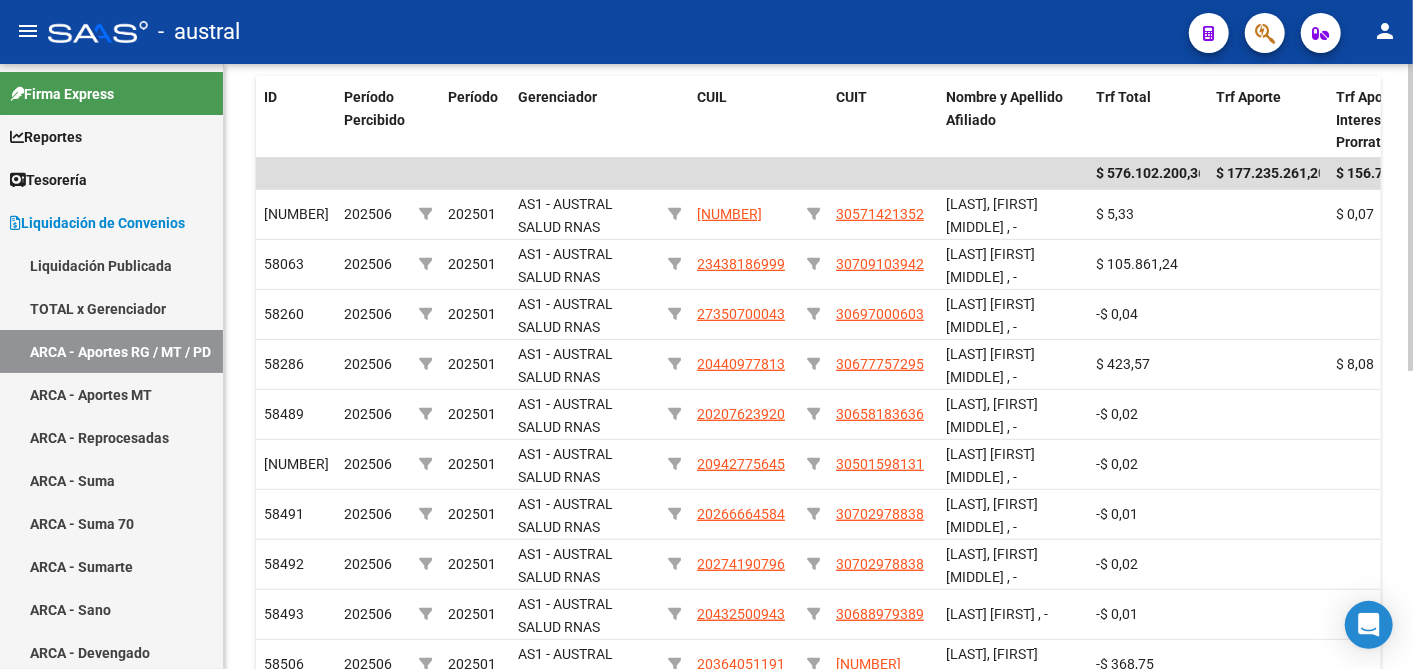 scroll, scrollTop: 431, scrollLeft: 0, axis: vertical 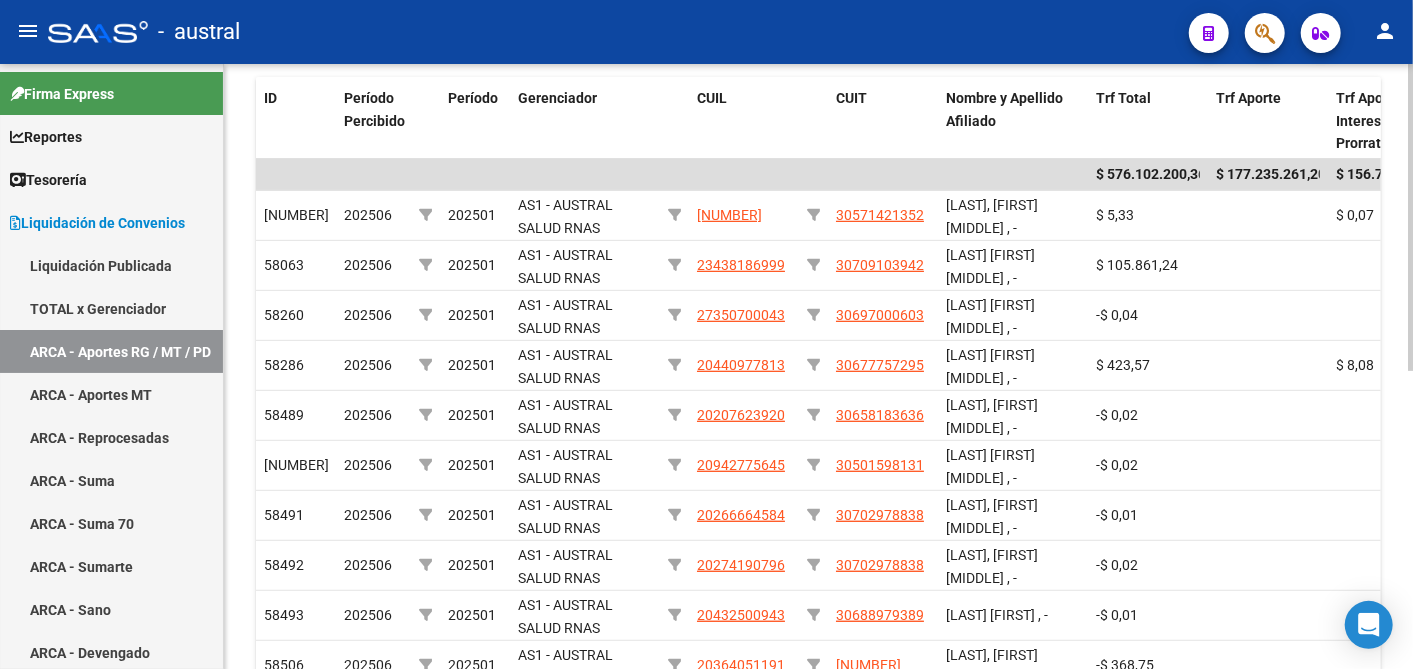 click on "LIQUIDACION DE CONVENIOS -> ARCA - Régimen General / Monotributo / Personal Doméstico cloud_download  Exportar Formato 1  cloud_download  Exportar Formato 2  cloud_download  Exportar Formato 3  cloud_download  Exportar Formato 4  Filtros 202506 Período Percibido Régimen Régimen Seleccionar Gerenciador Seleccionar Gerenciador Archivo CSV CUIL help   Inexistente en CSV     Mostrar totalizadores   MÁS FILTROS  ID CUIL CUIT Archivo CSV CUIT help Período Desde(AAAAMM) Período Hasta(AAAAMM) Zona Todos Con CUIL Todos Excluido search  Buscar  delete  Borrar Filtros  ID Período Percibido Período Gerenciador CUIL CUIT Nombre y Apellido Afiliado Trf Total Trf Aporte Trf Aporte Intereses Prorrateados Trf Contribucion Prorrateada Trf Contribucion Intereses Prorateada Trf Monotributo Trf Monotributo Intereses Trf Personal Domestico Trf Personal Domestico Intereses Trf Contribucion Empresa Trf Contribucion Intereses Empresa Trf Aporte Intereses Empresa Porcentaje Aportes Porcentaje Contribuciones Zona REM8 REM4" 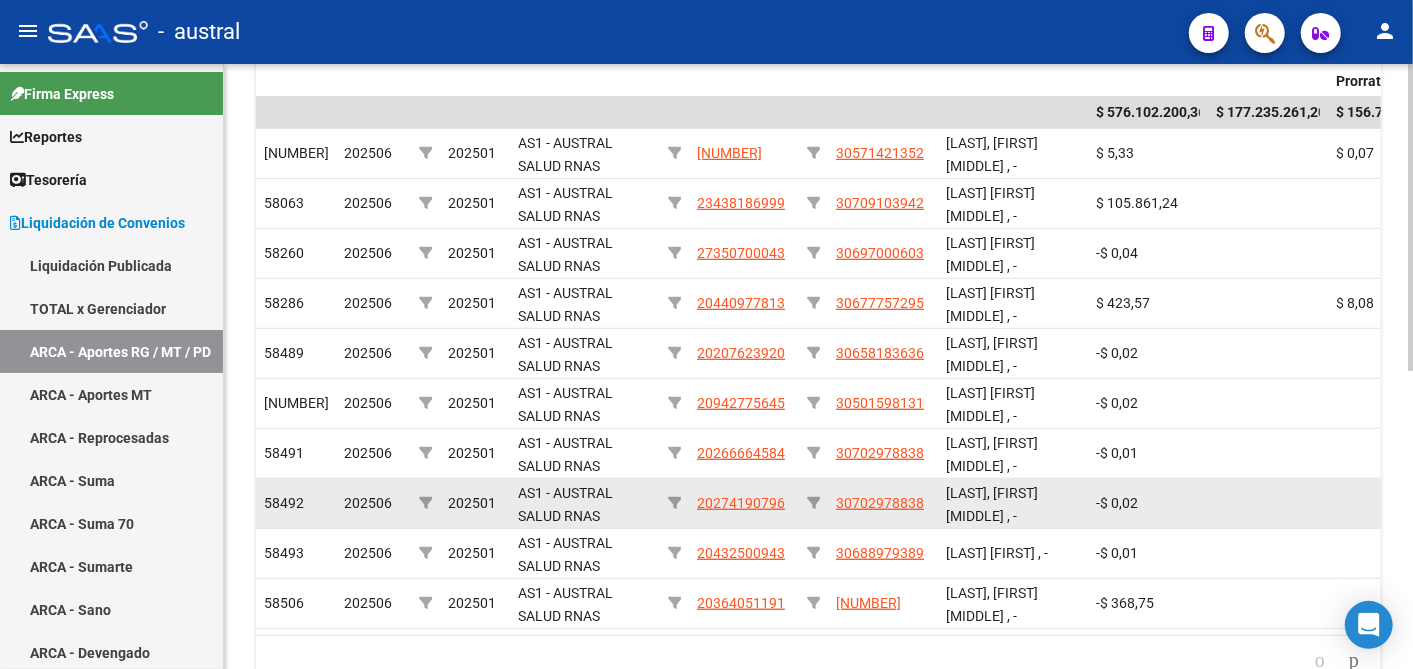 scroll, scrollTop: 588, scrollLeft: 0, axis: vertical 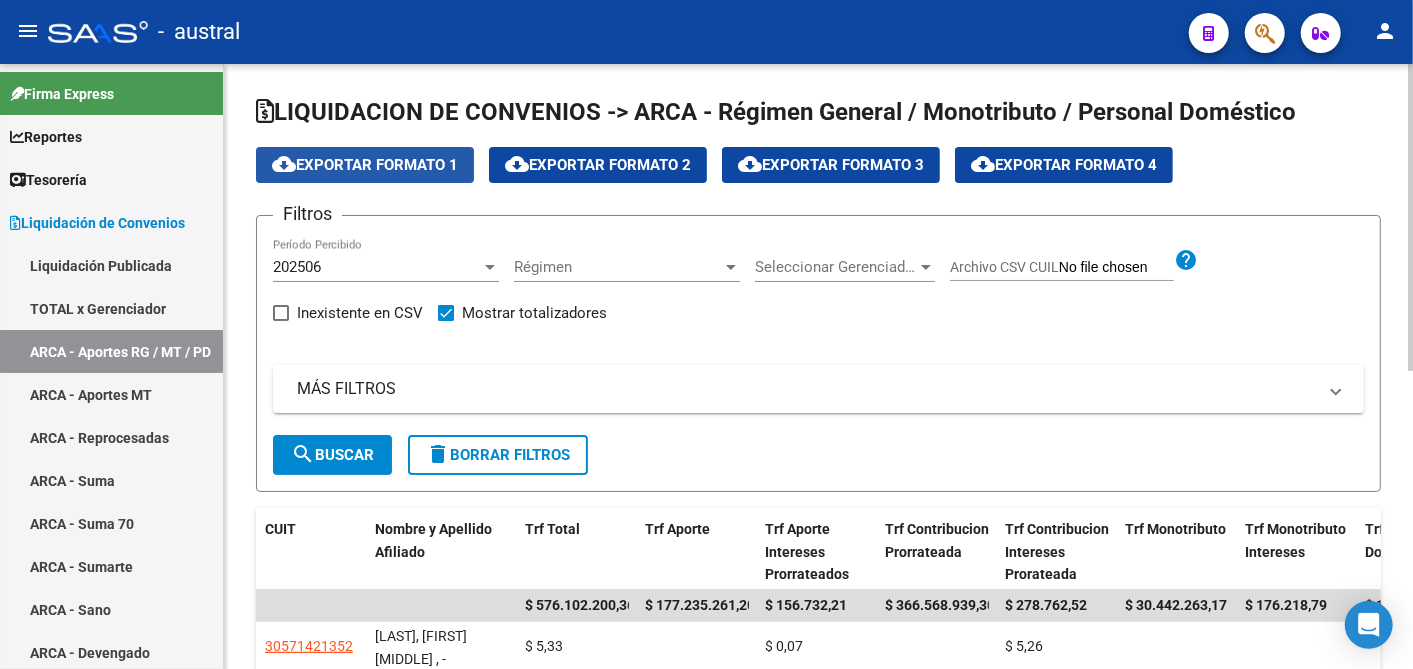 click on "cloud_download  Exportar Formato 1" 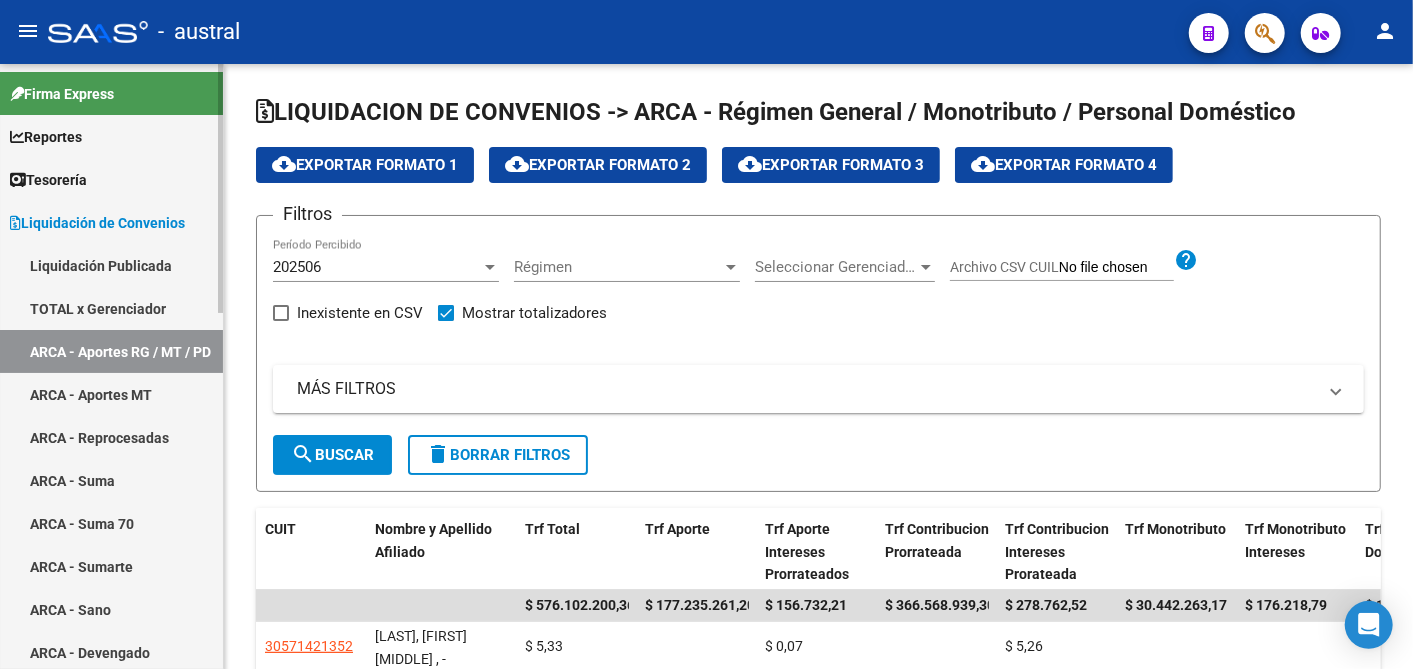 drag, startPoint x: 308, startPoint y: 177, endPoint x: 176, endPoint y: 474, distance: 325.0123 